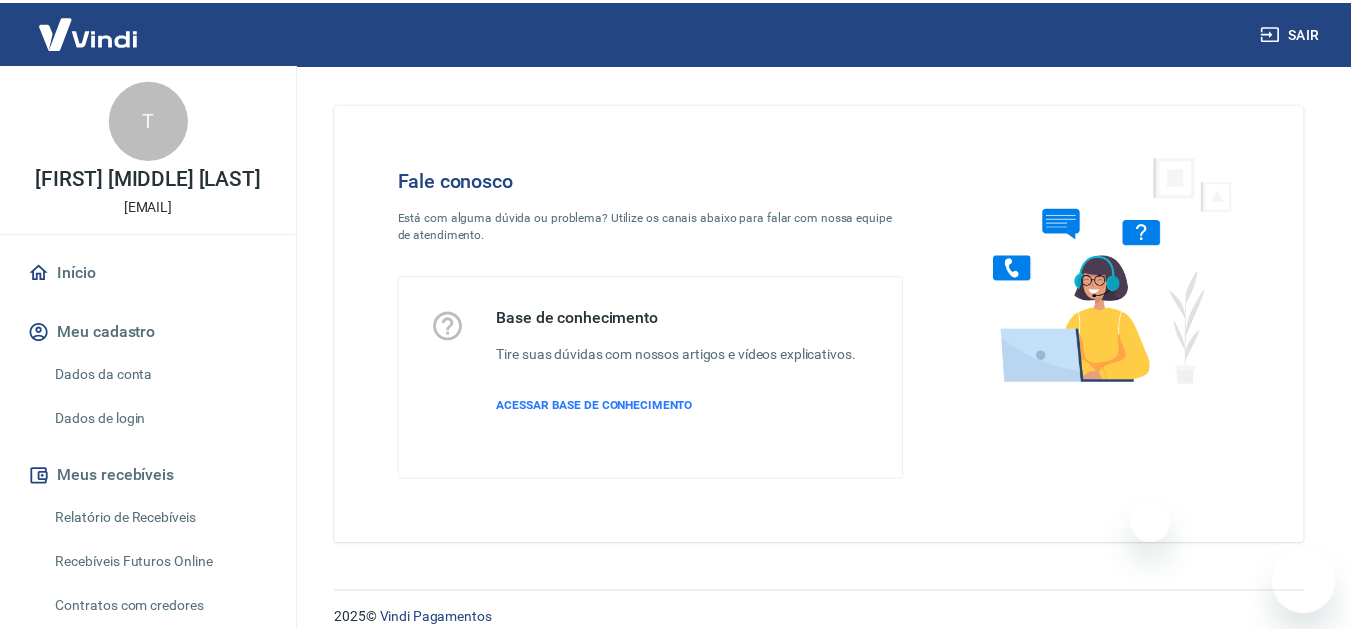 scroll, scrollTop: 0, scrollLeft: 0, axis: both 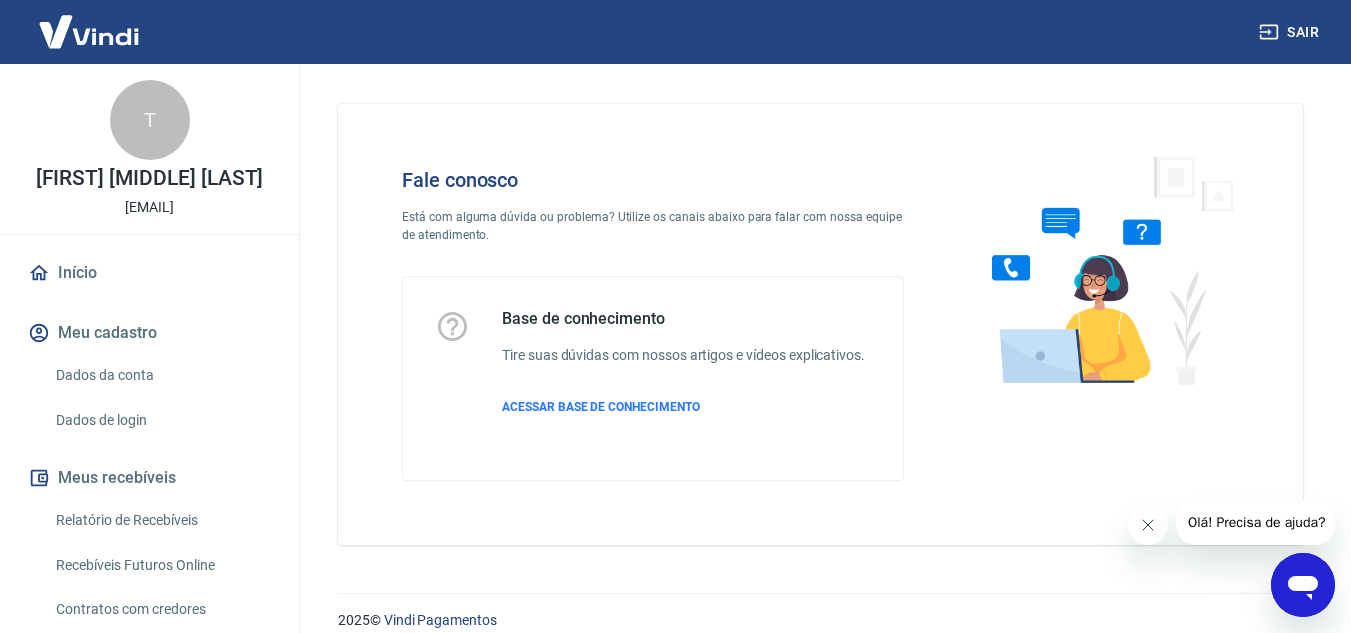 click 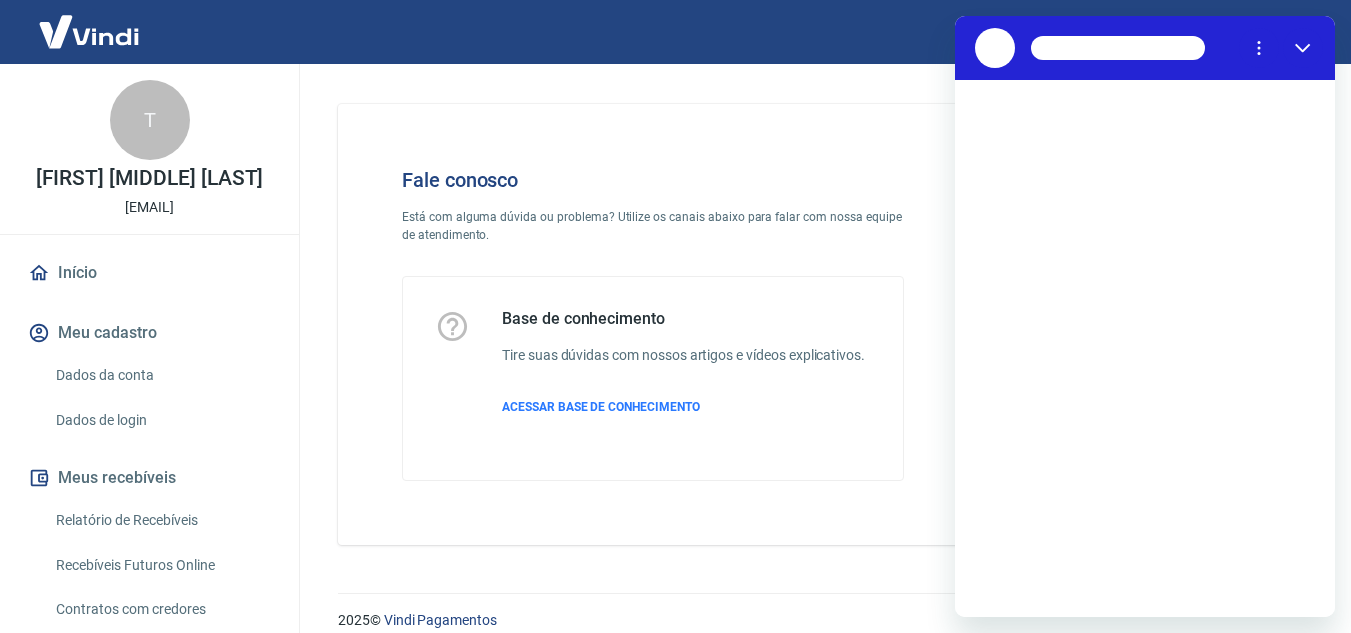 scroll, scrollTop: 0, scrollLeft: 0, axis: both 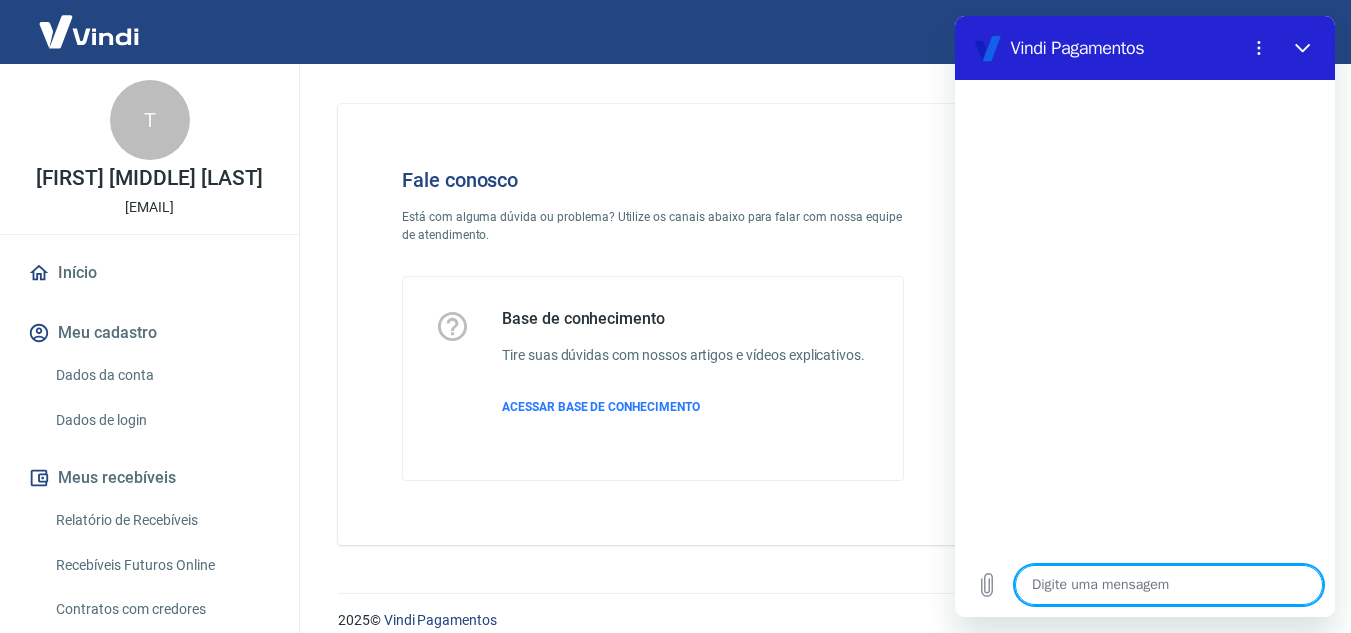click at bounding box center (1169, 585) 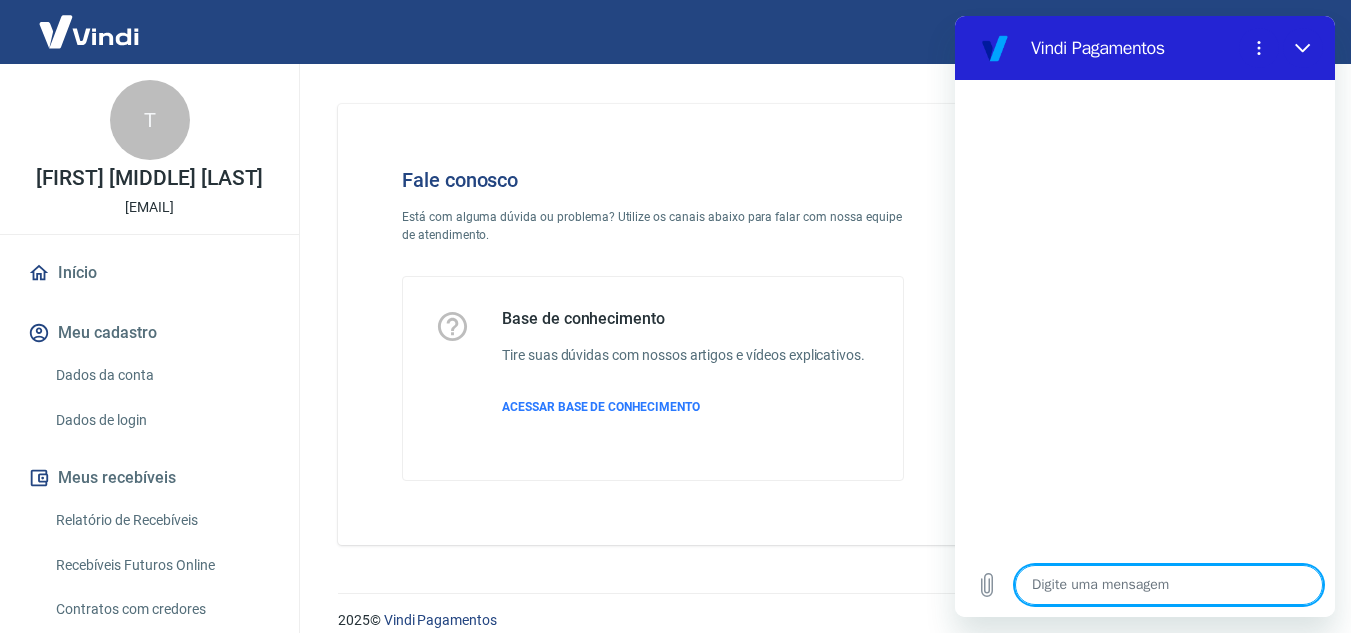type on "b" 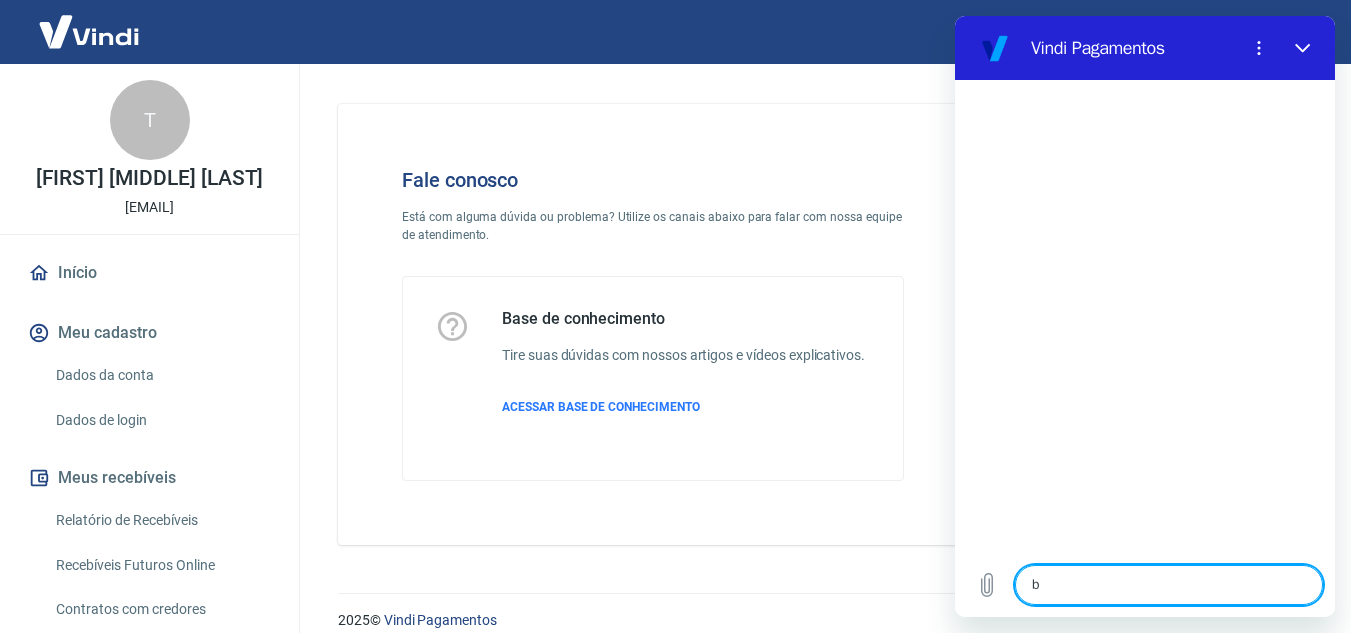 type on "bo" 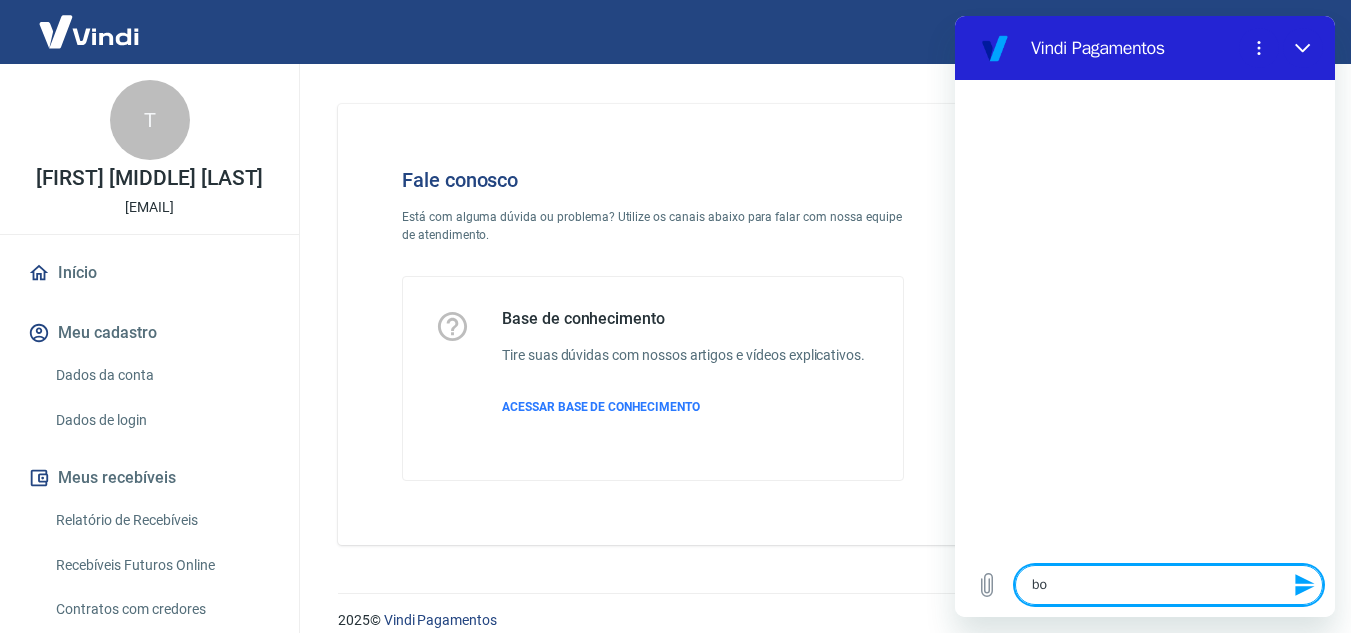 type on "boa" 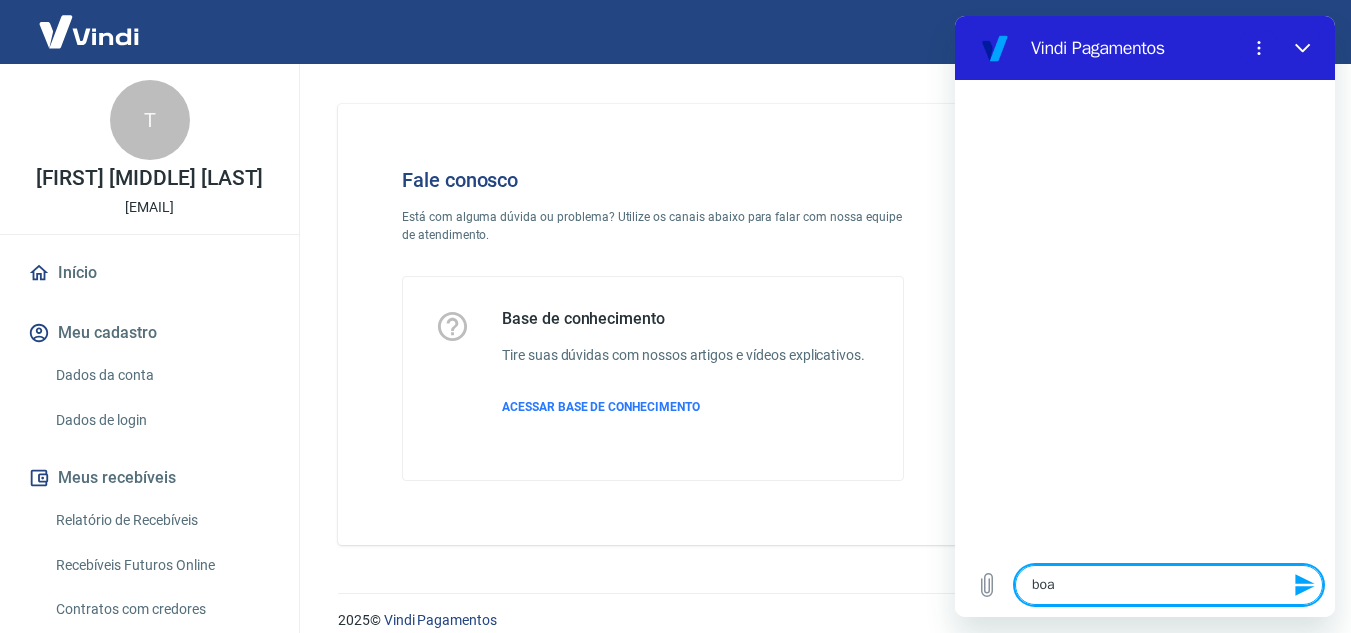 type on "boa" 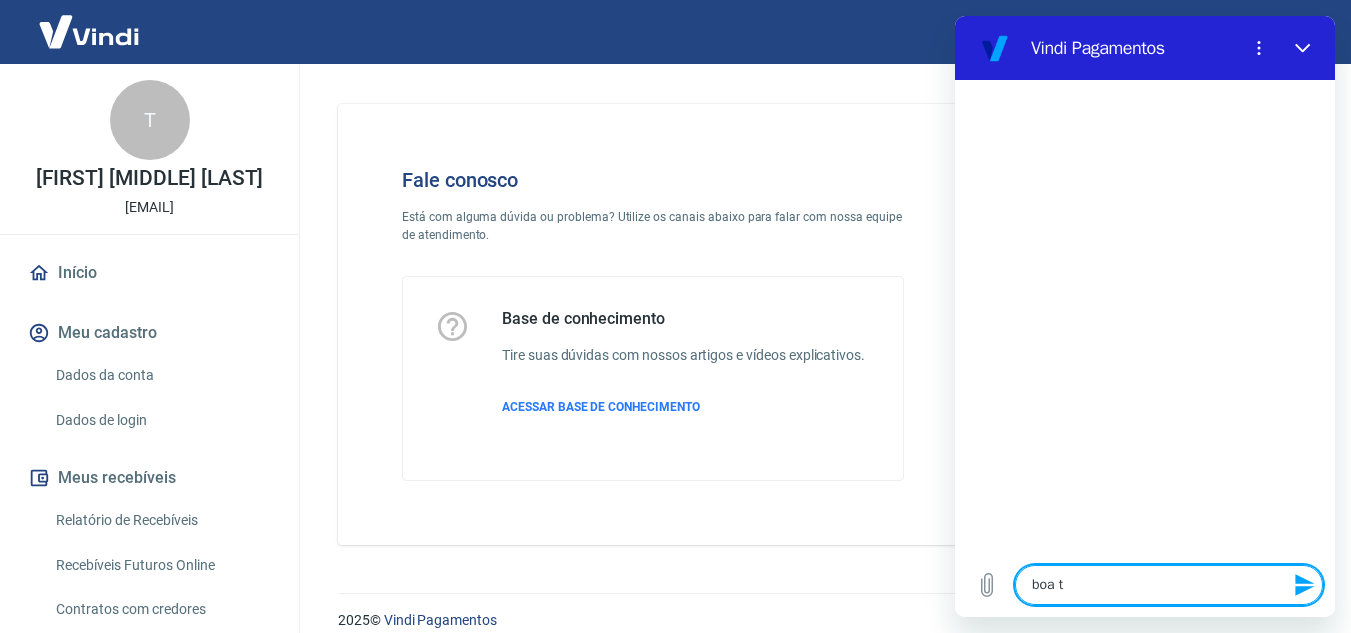 type on "boa ta" 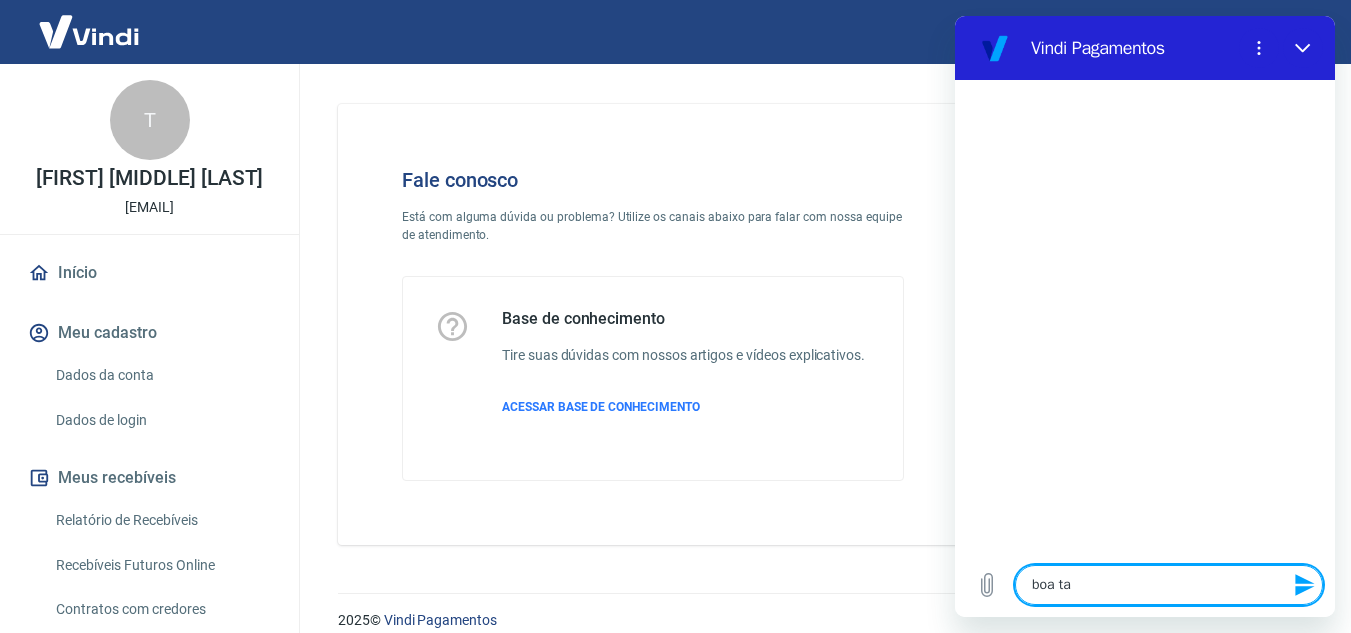 type on "boa tar" 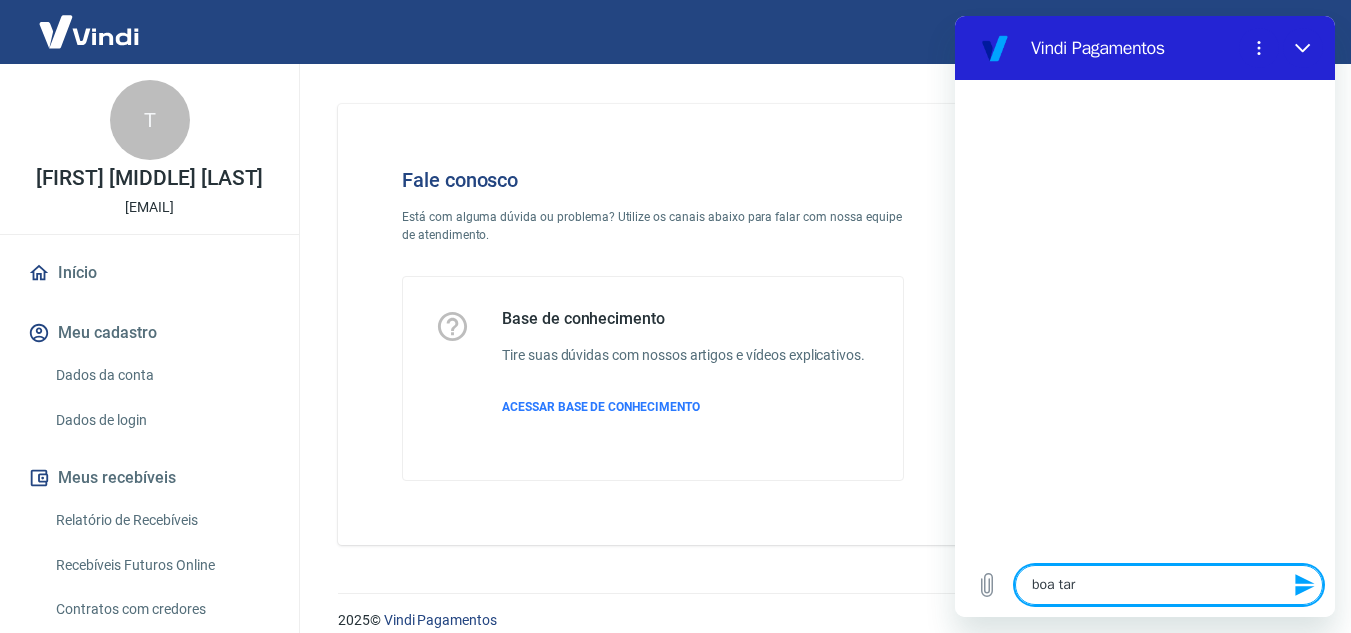 type on "boa tard" 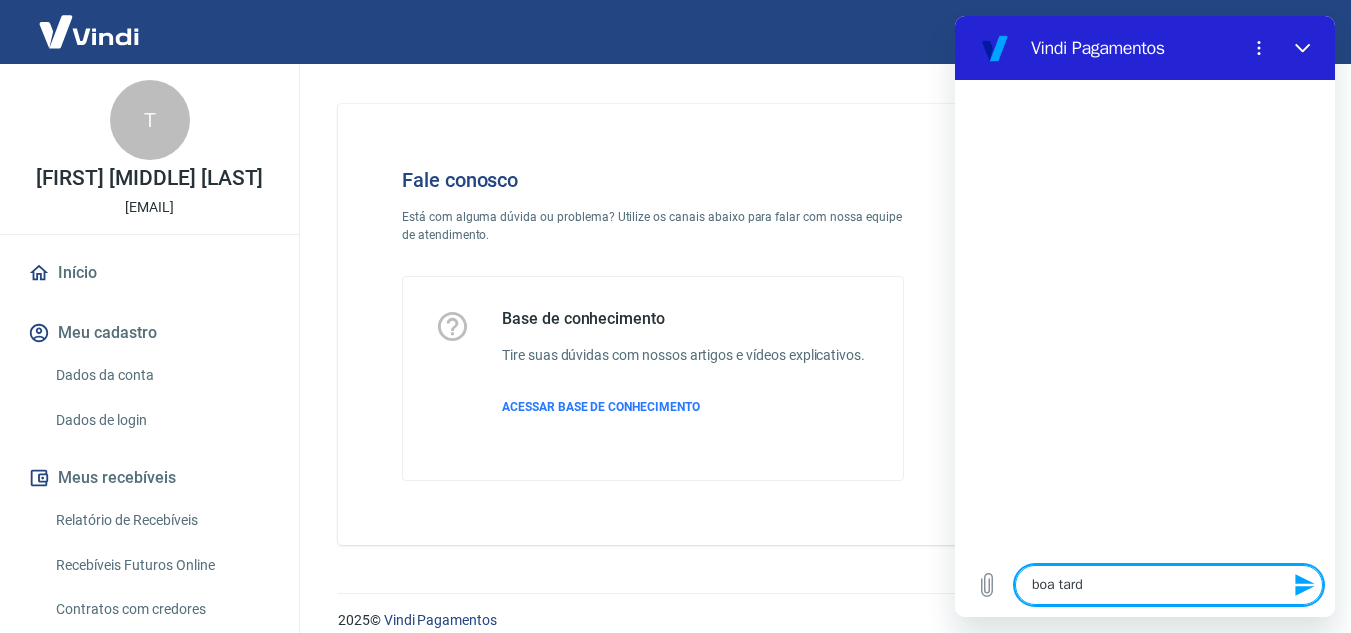 type on "boa tarde" 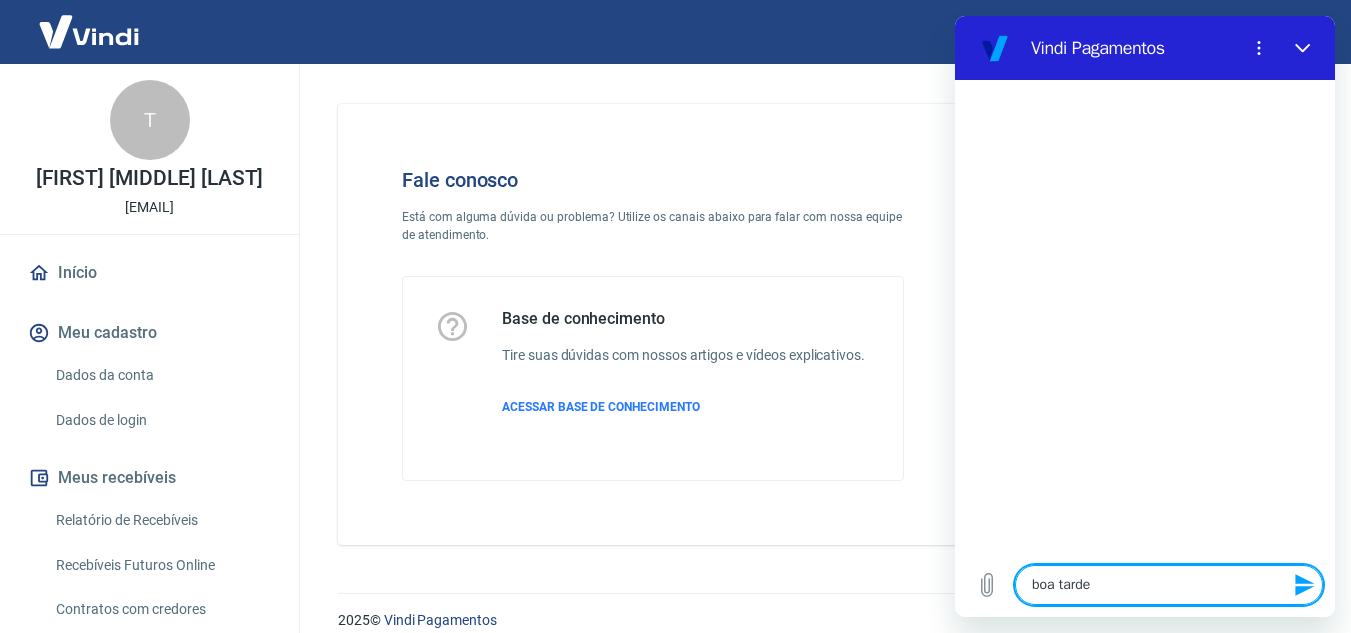 type 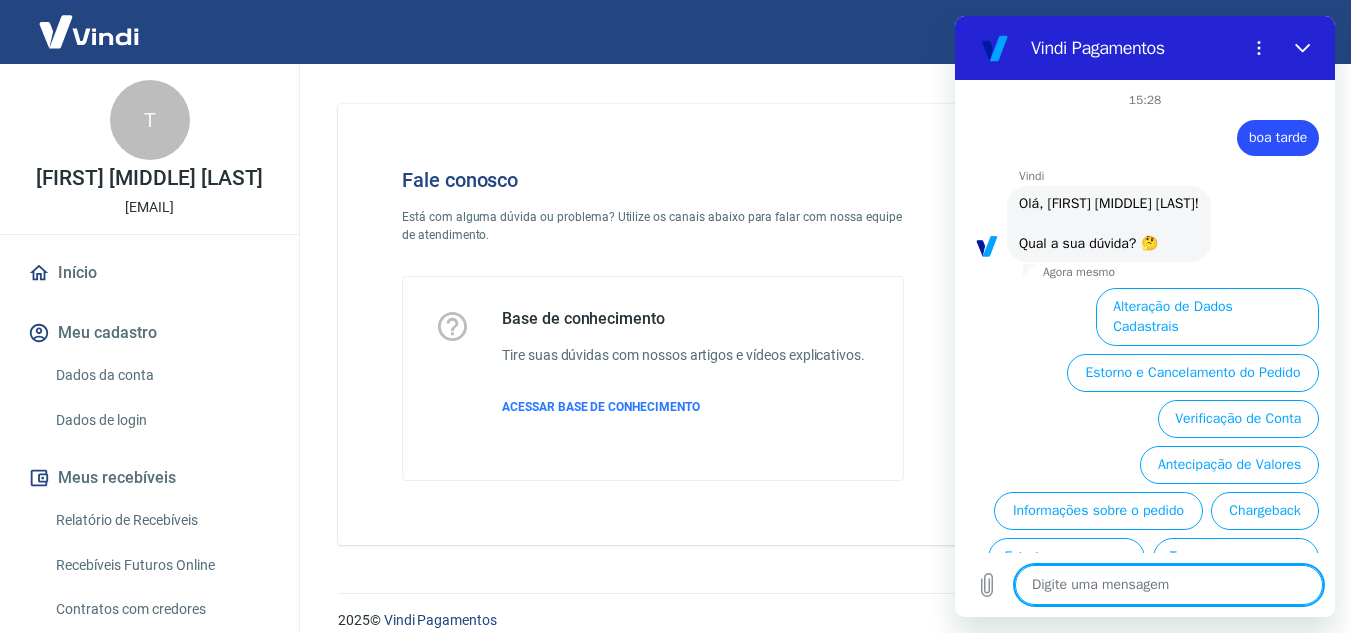 scroll, scrollTop: 100, scrollLeft: 0, axis: vertical 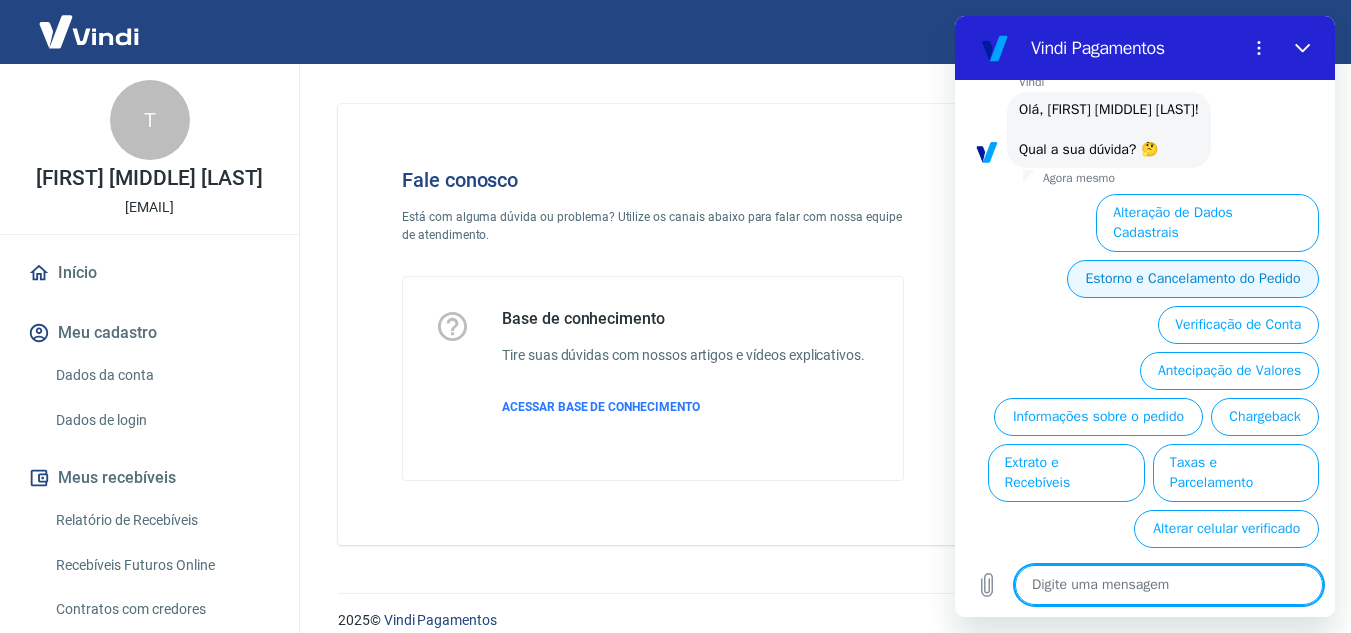 type on "x" 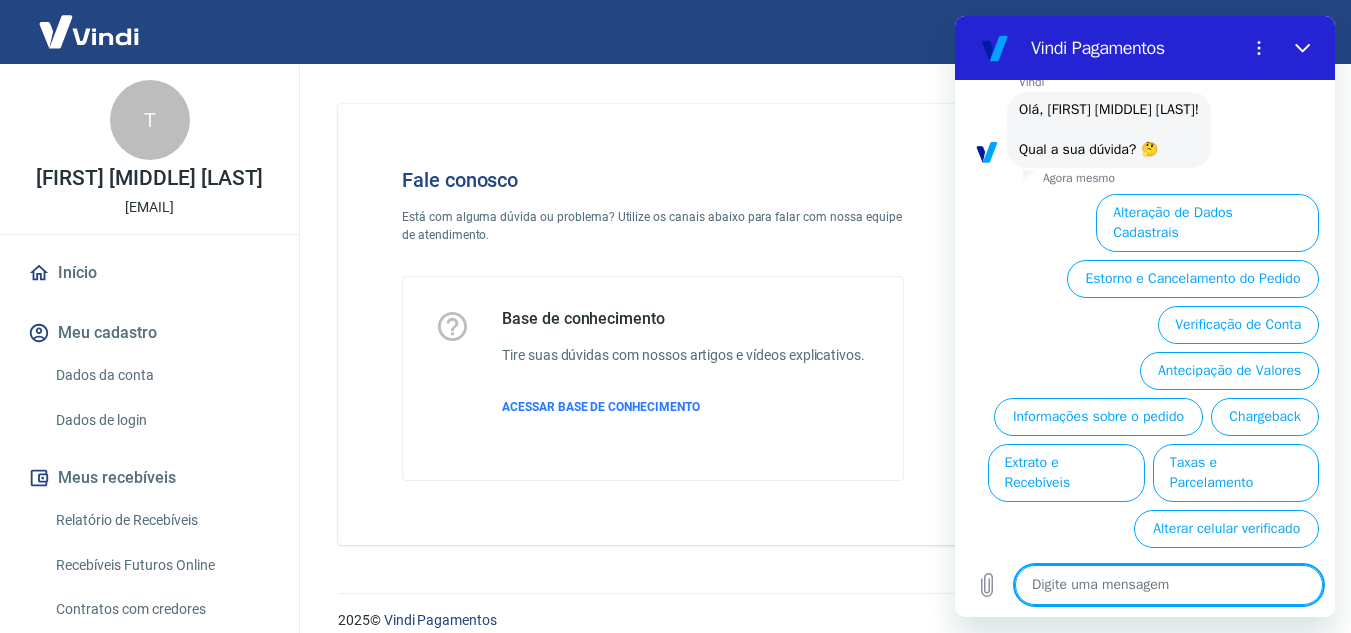 type on "f" 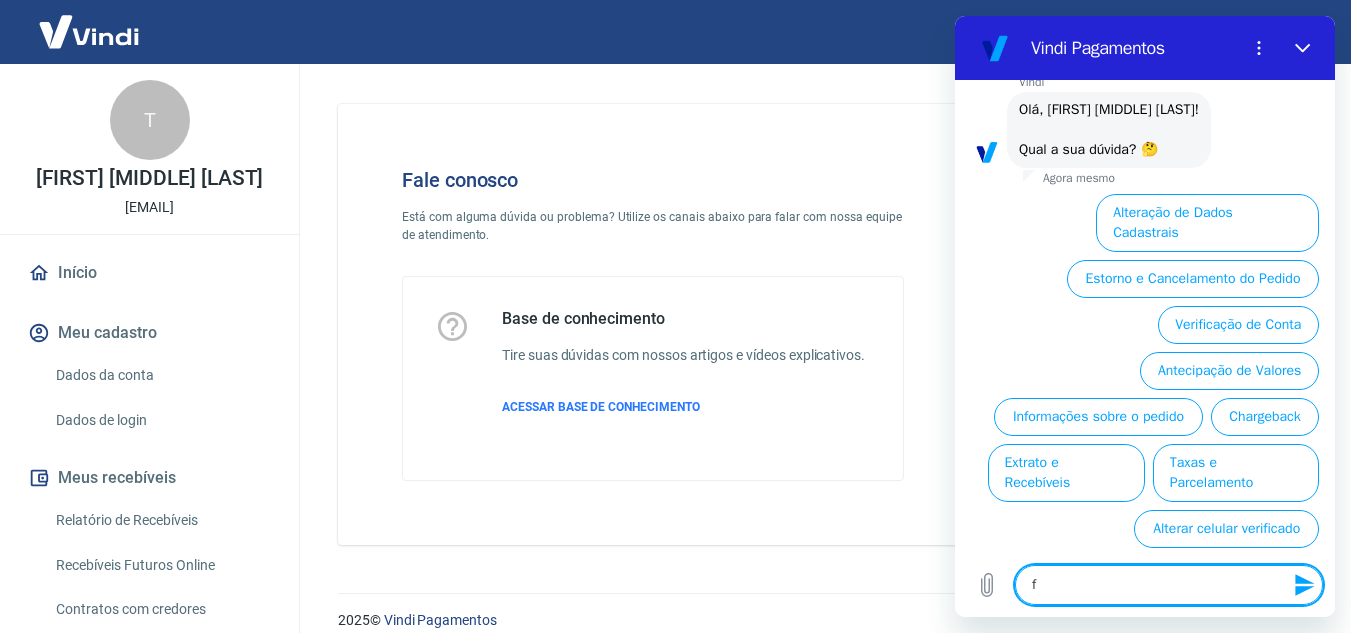 type on "fa" 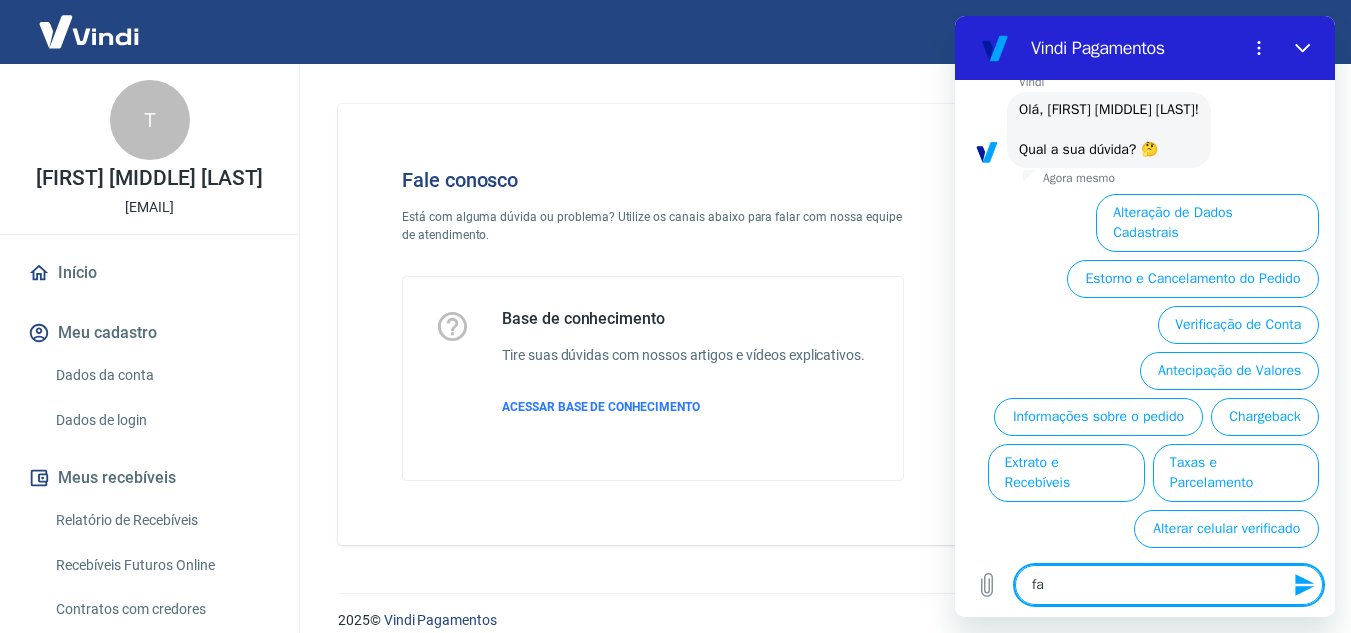 type on "fal" 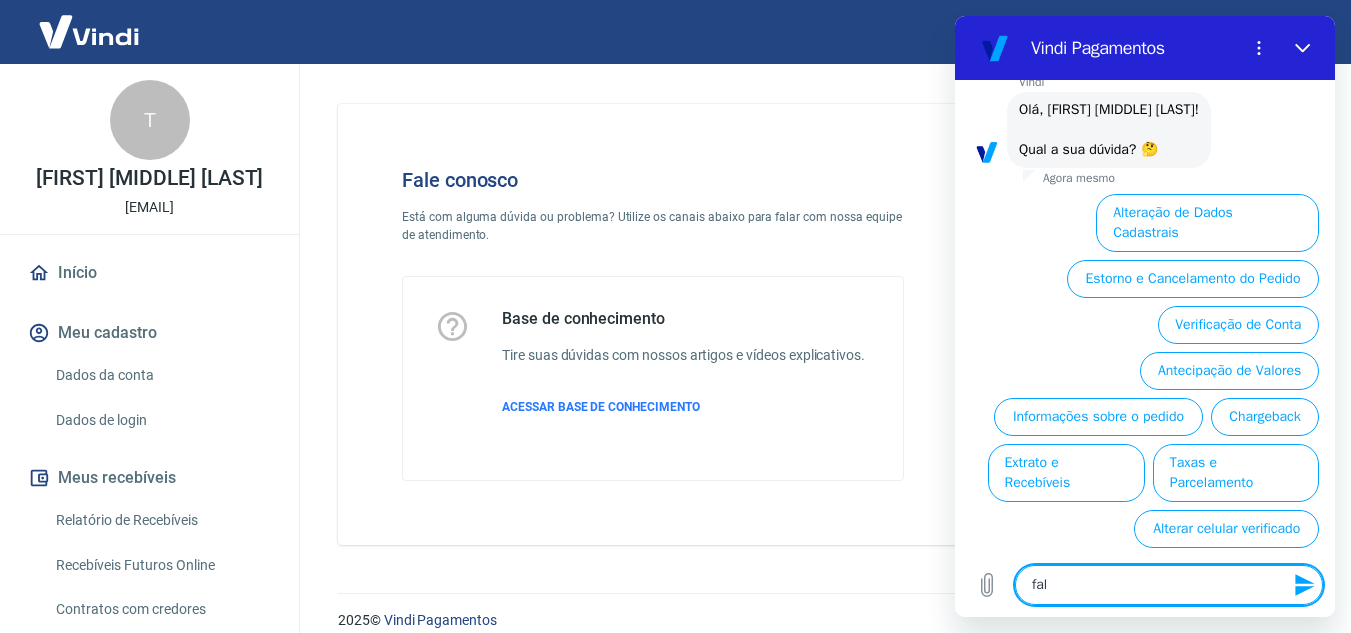 type on "fala" 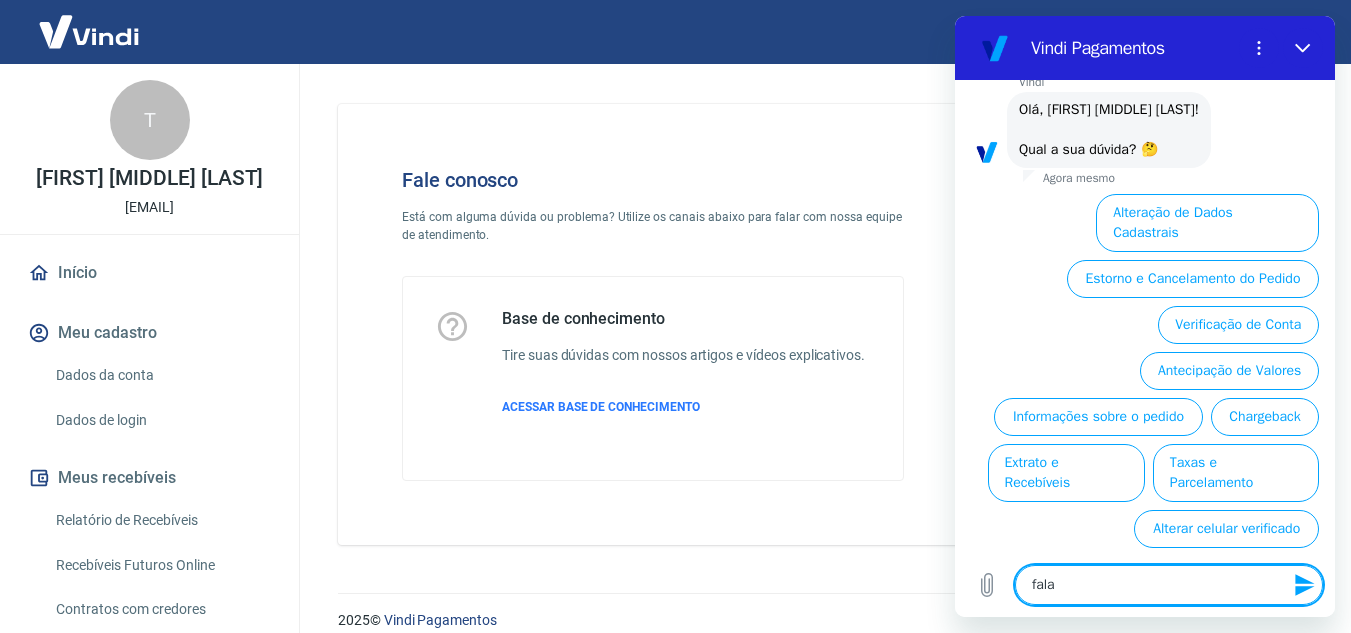 type on "falar" 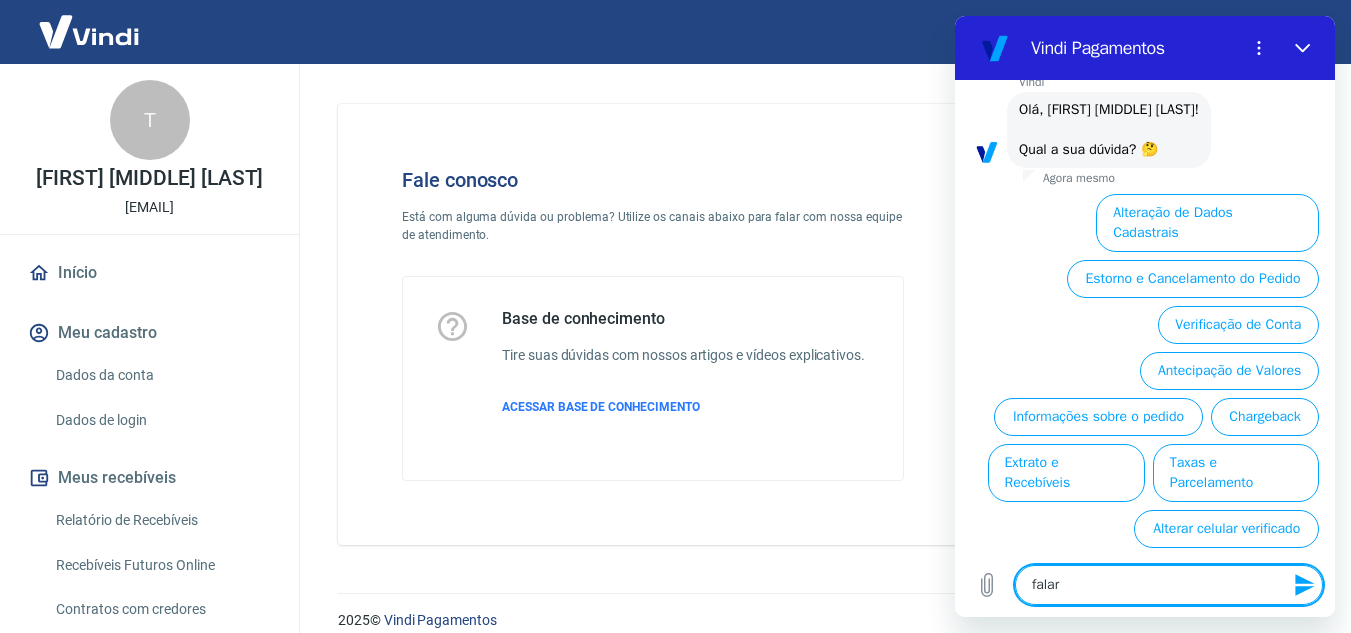 type on "falar" 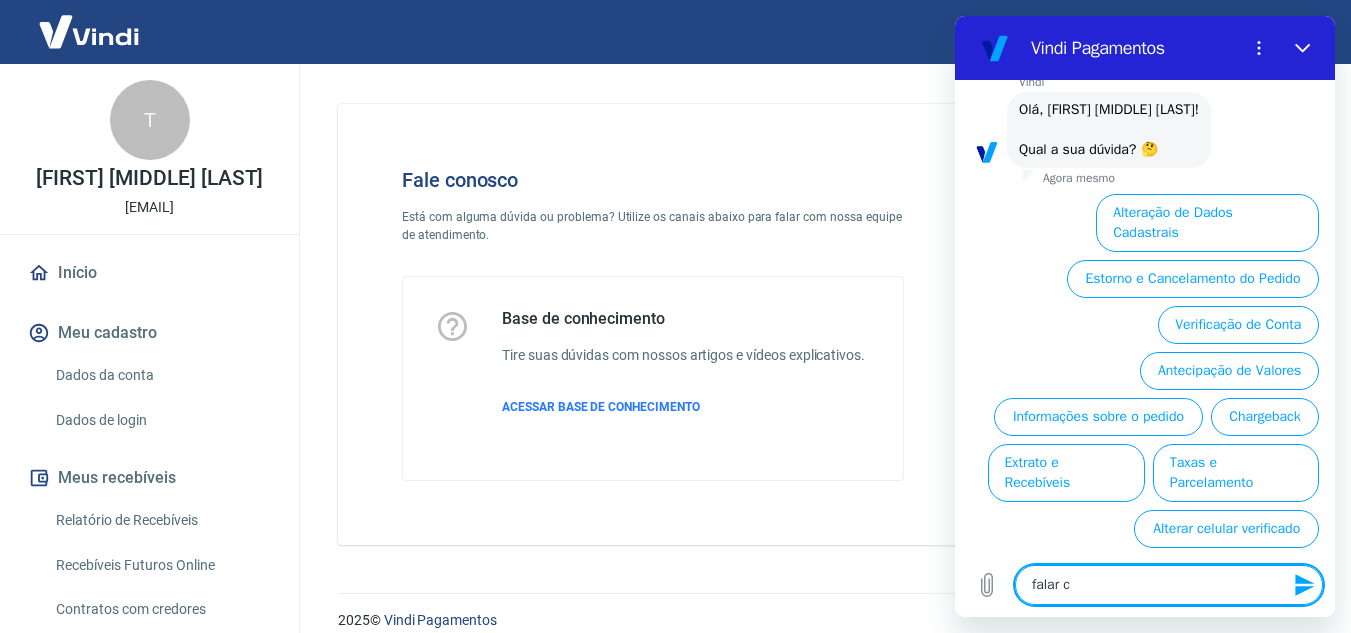 type on "falar co" 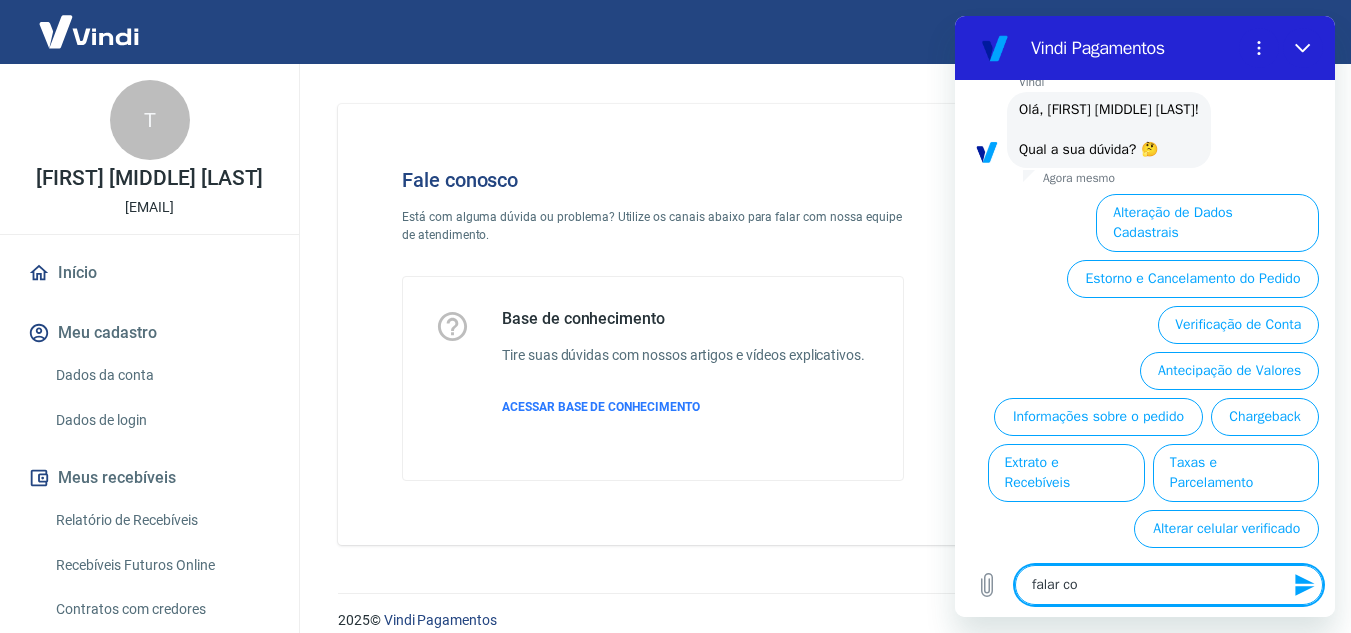 type on "falar com" 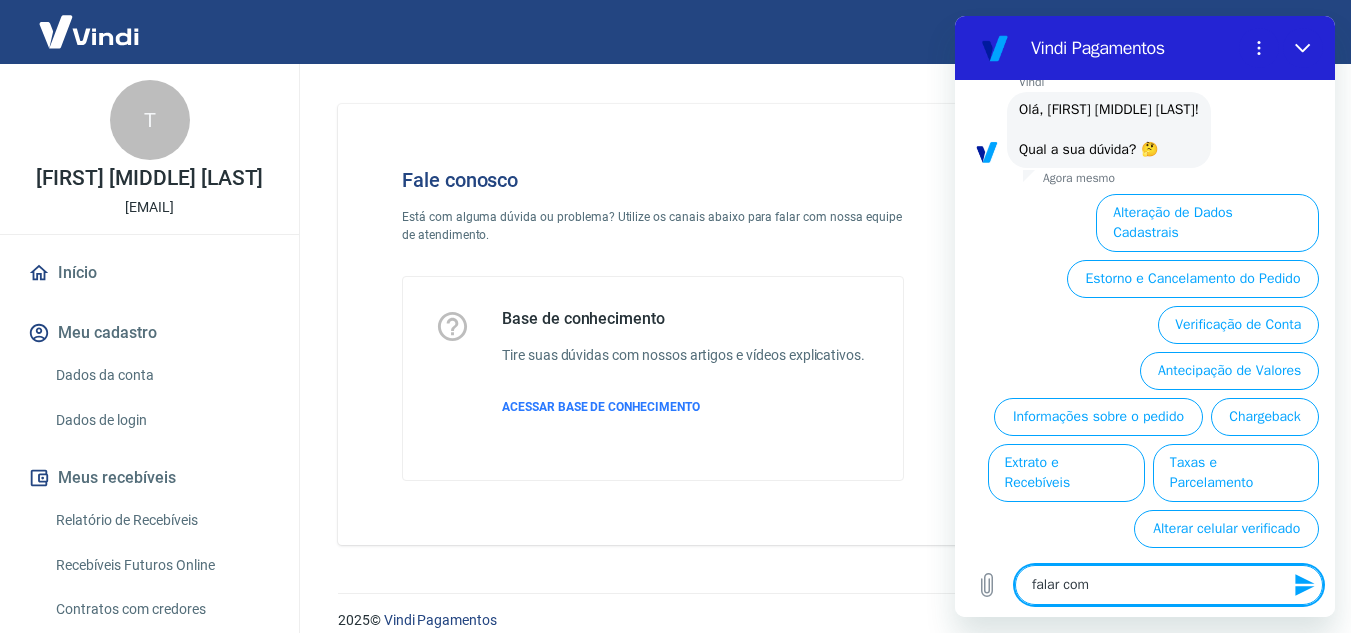 type on "falar com" 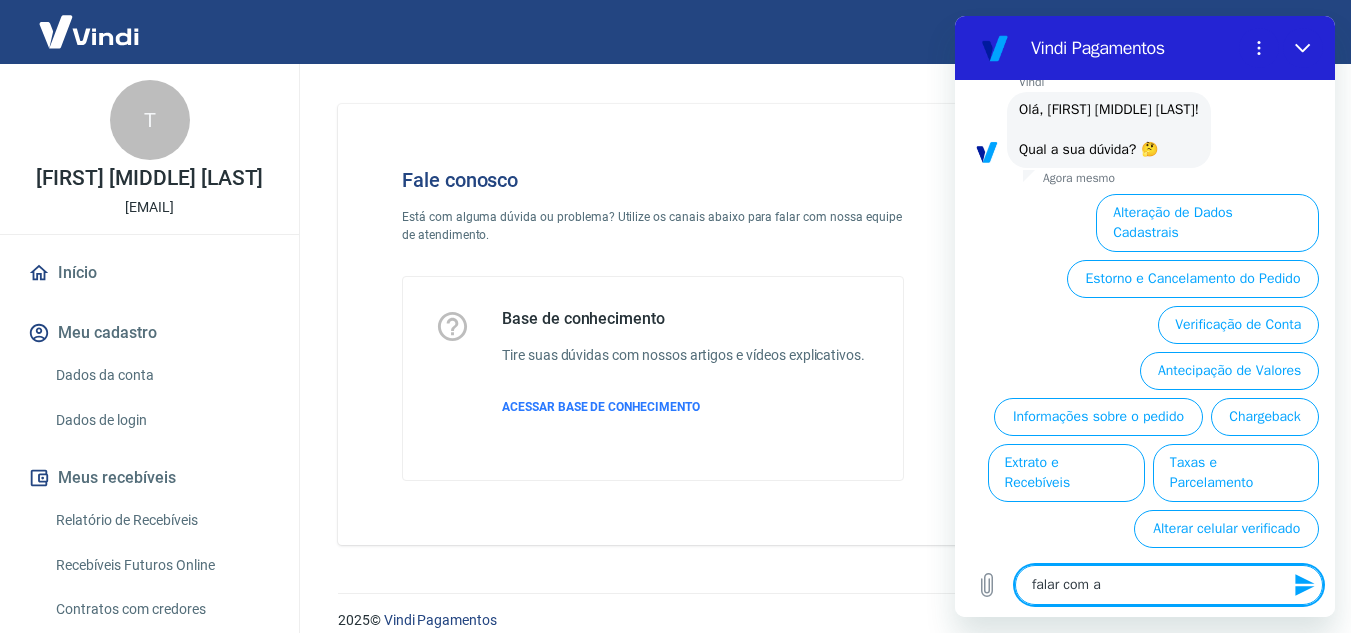 type on "falar com at" 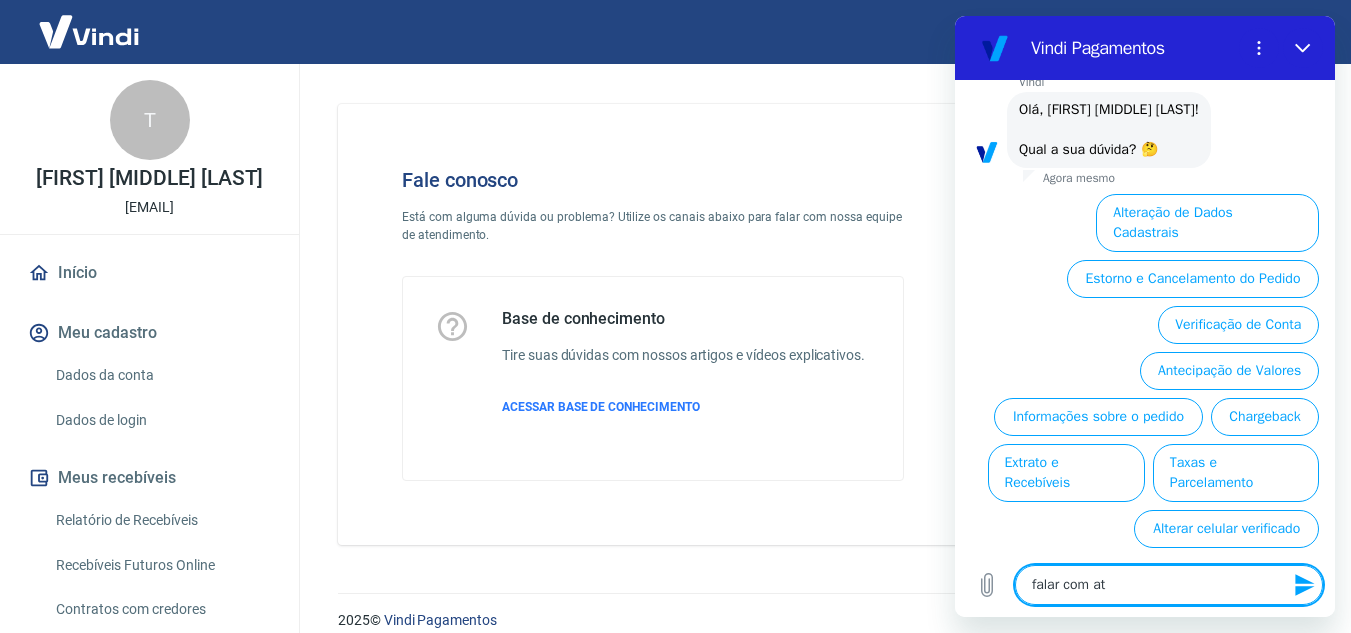 type on "falar com ate" 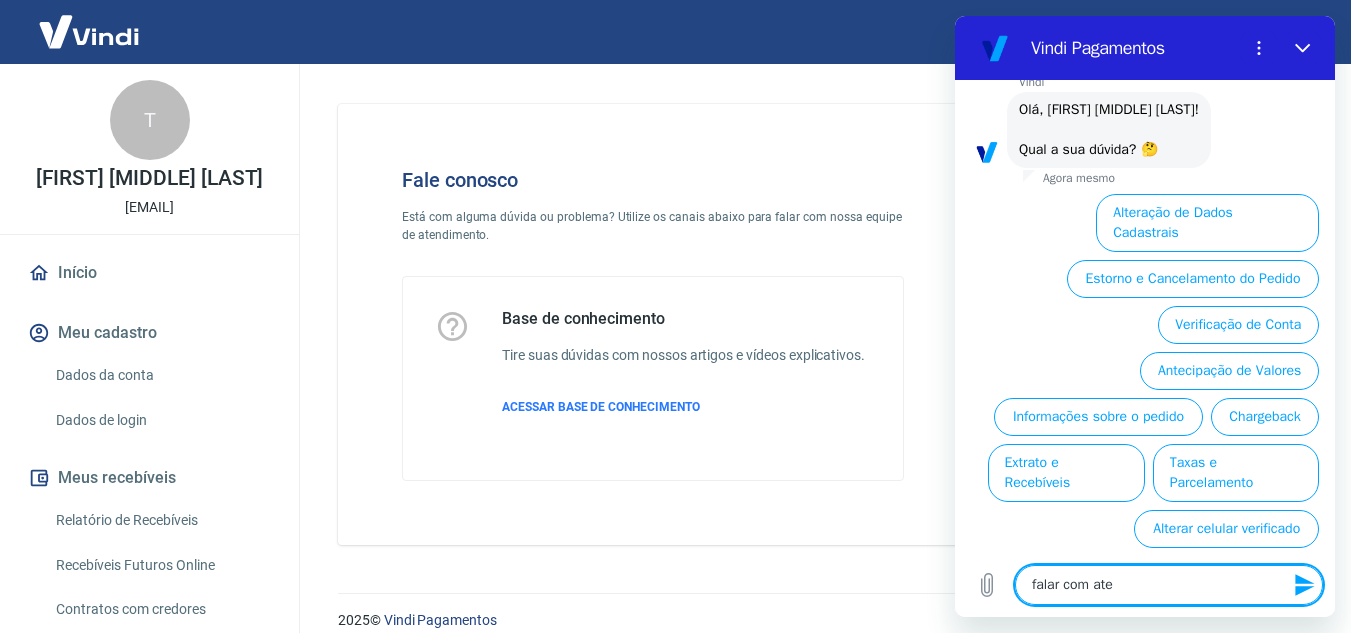 type on "falar com aten" 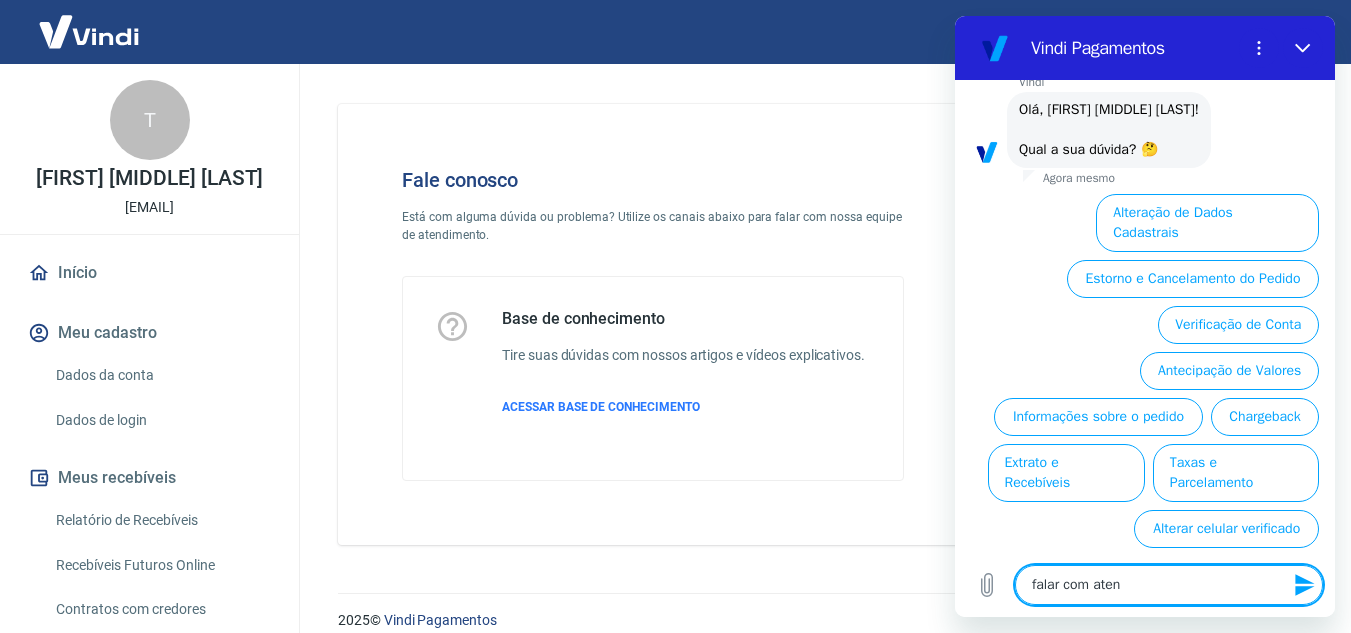 type on "falar com atend" 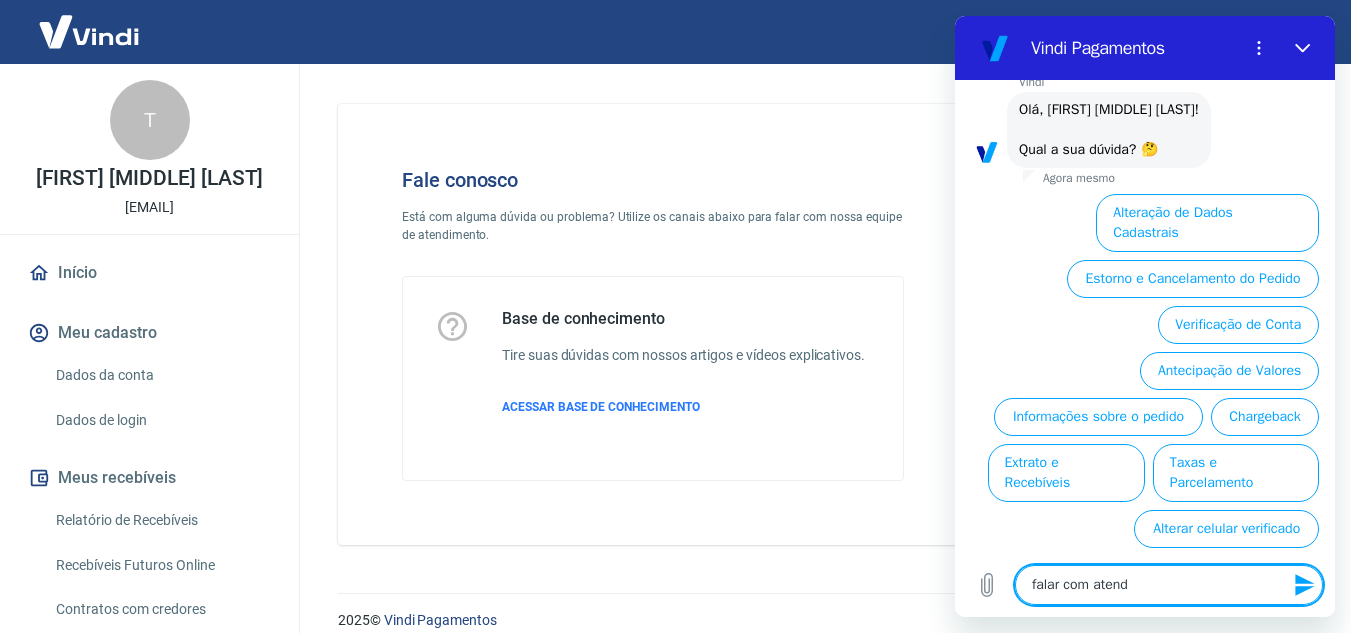 type on "falar com atende" 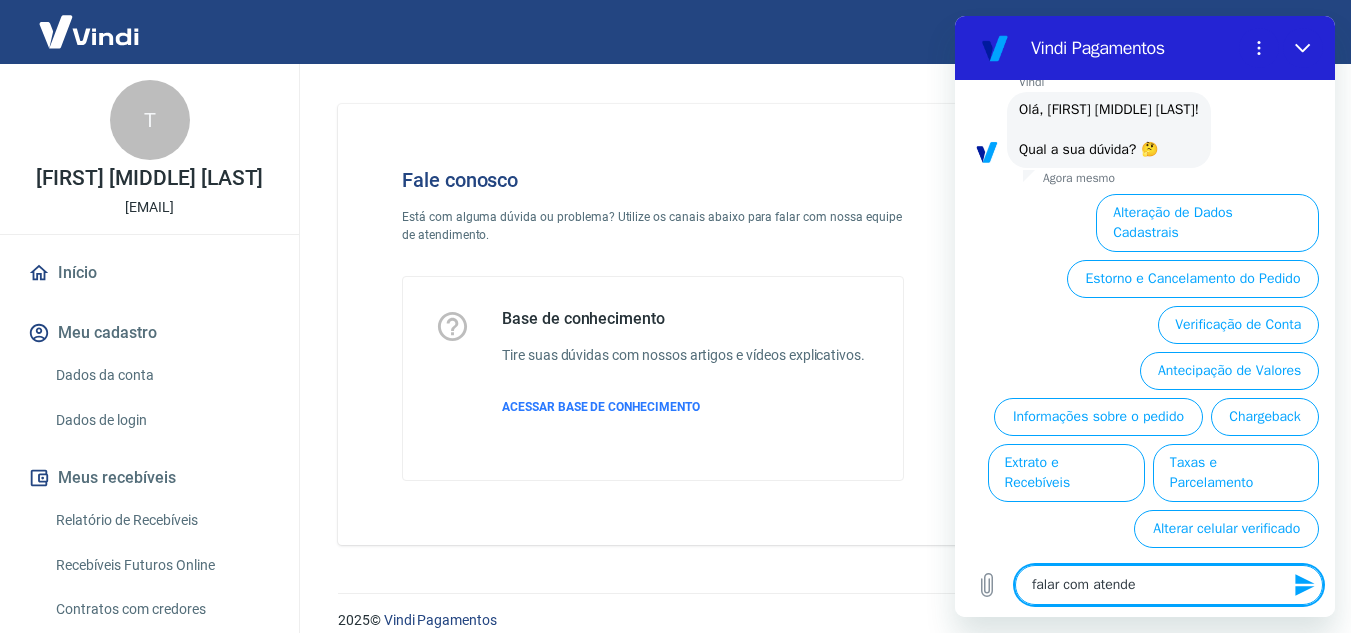 type on "falar com atenden" 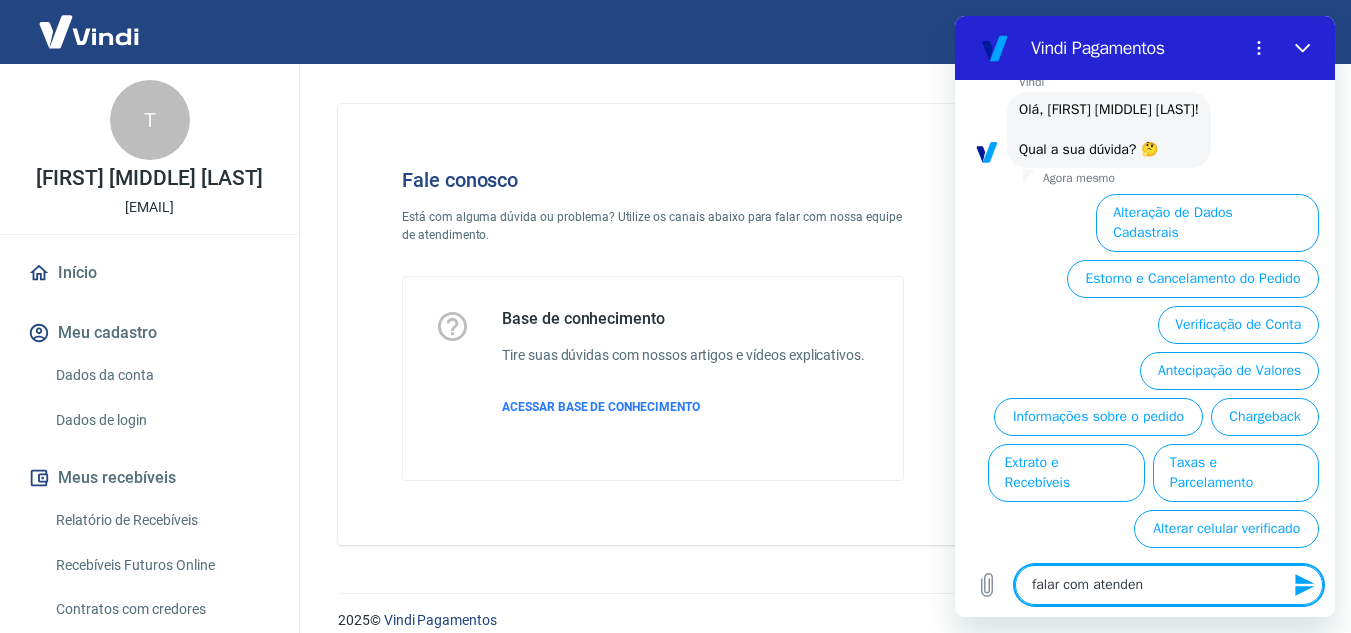 type on "falar com atendenr" 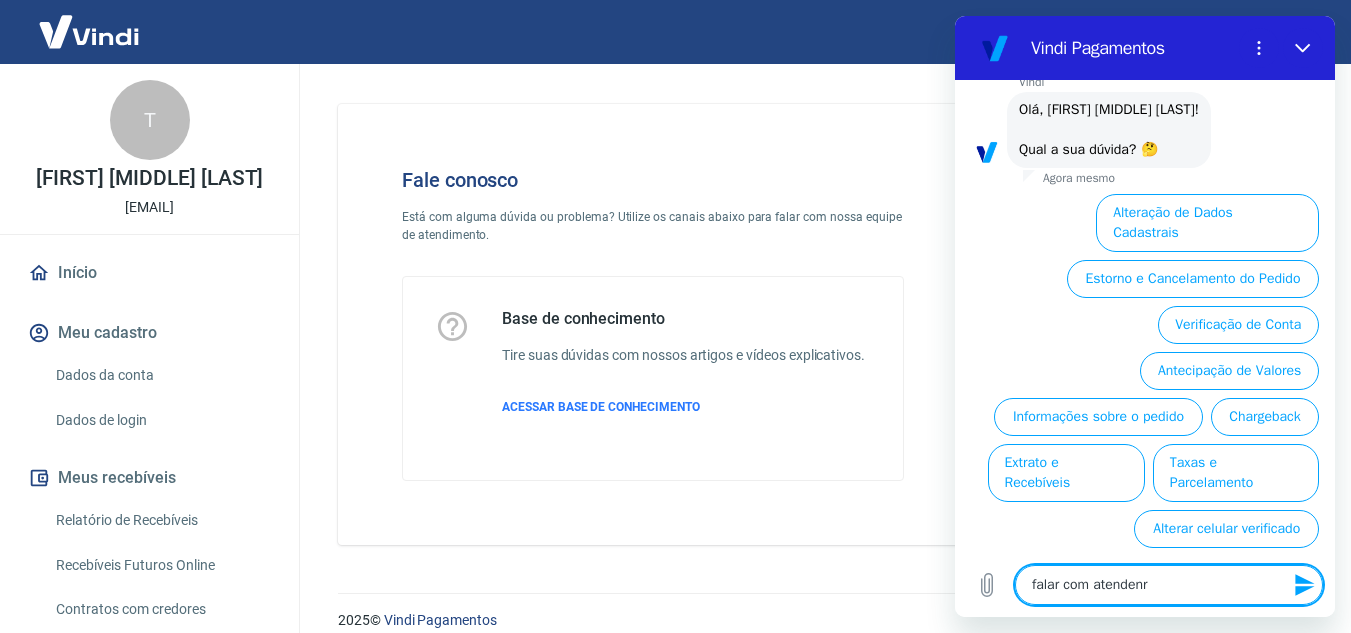 type on "falar com atendenrt" 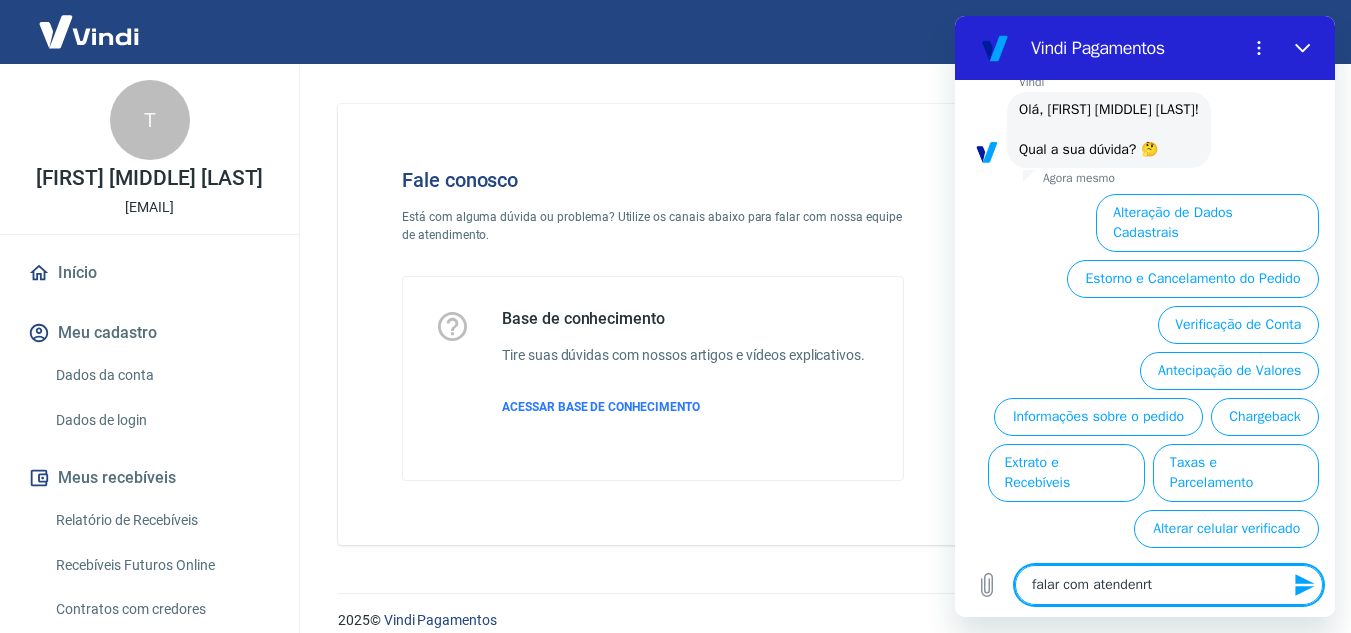 type on "falar com atendenrte" 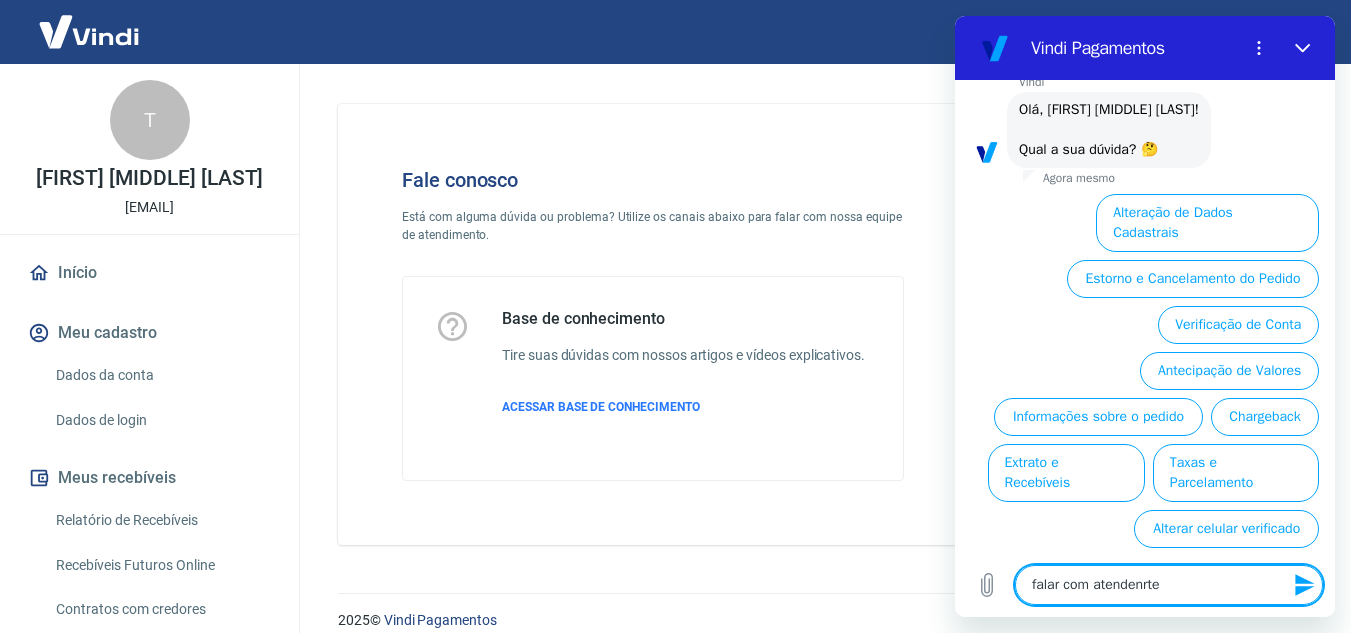 type on "falar com atendenrt" 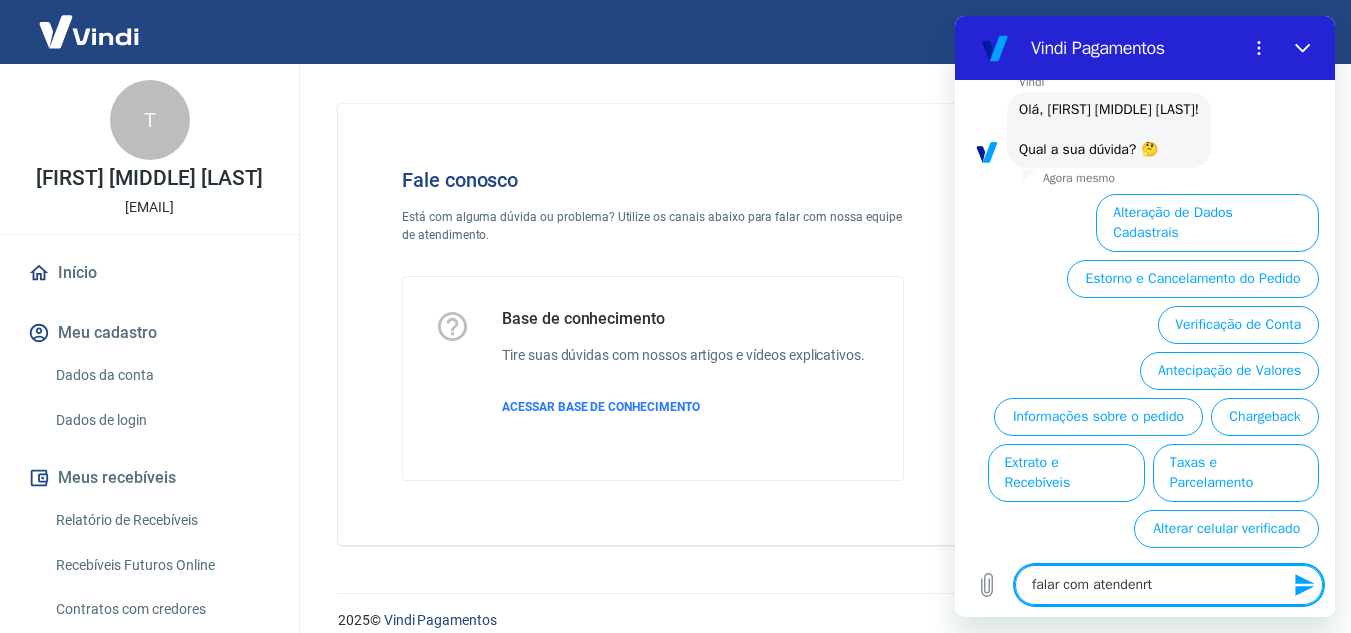 type on "falar com atendenr" 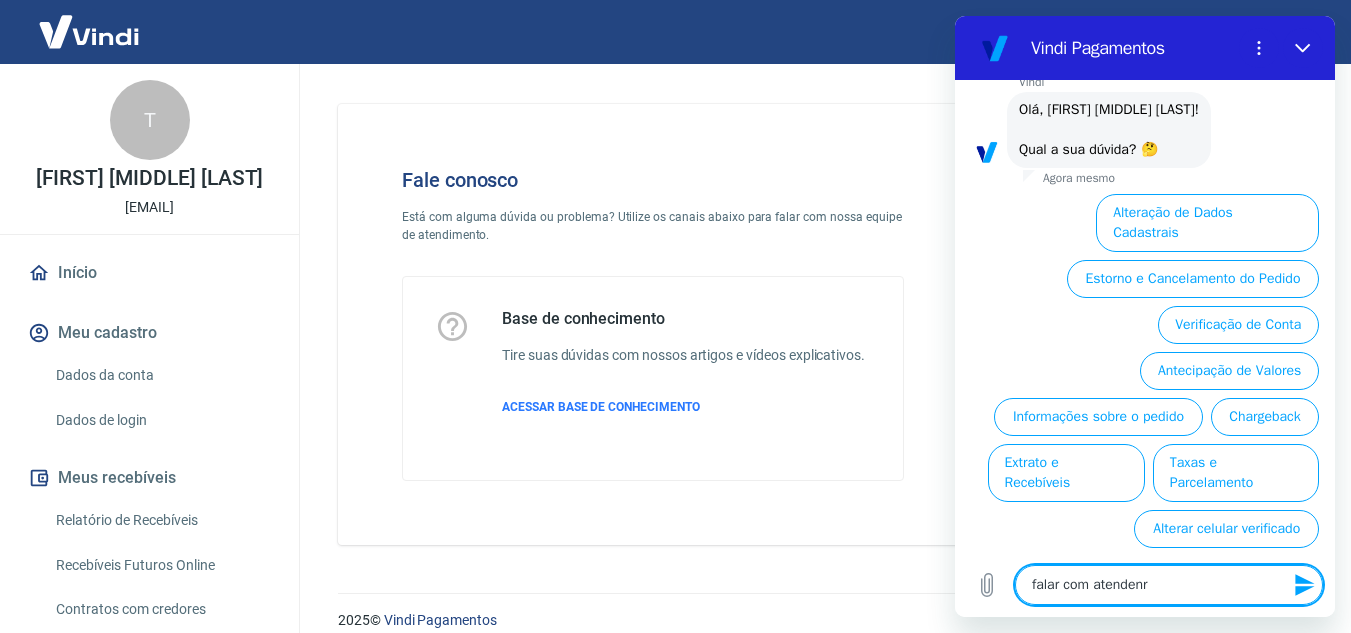 type on "falar com atendenre" 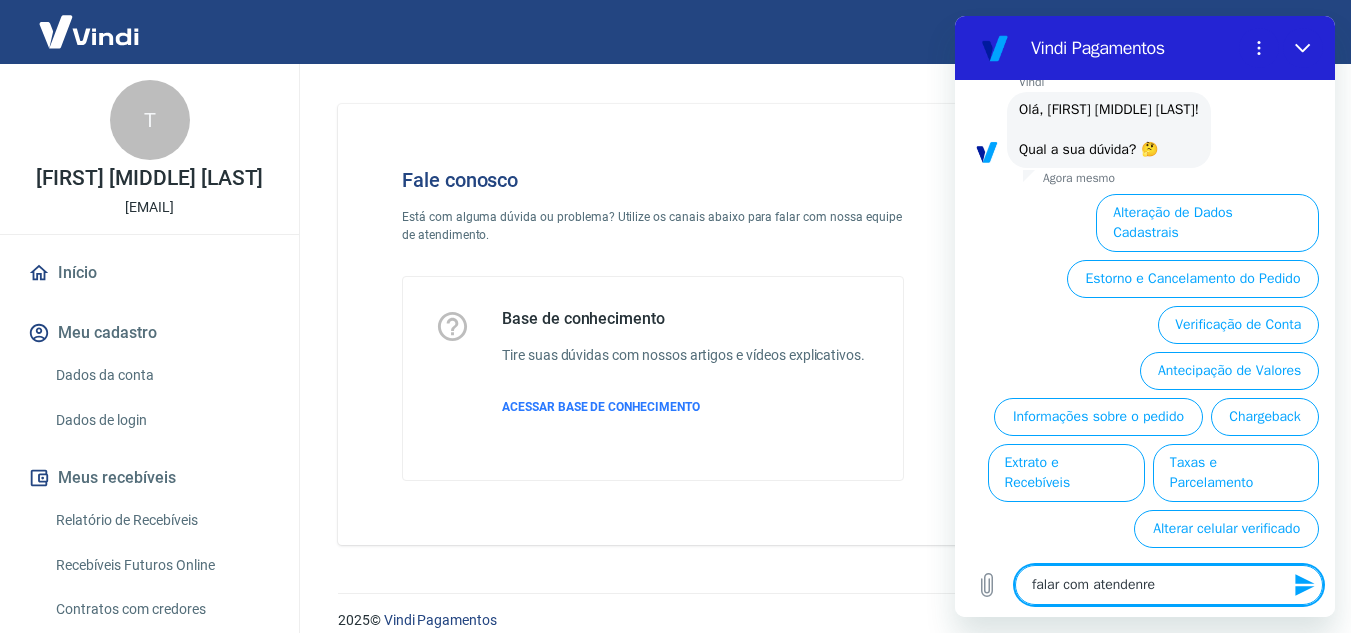 type on "falar com atendenr" 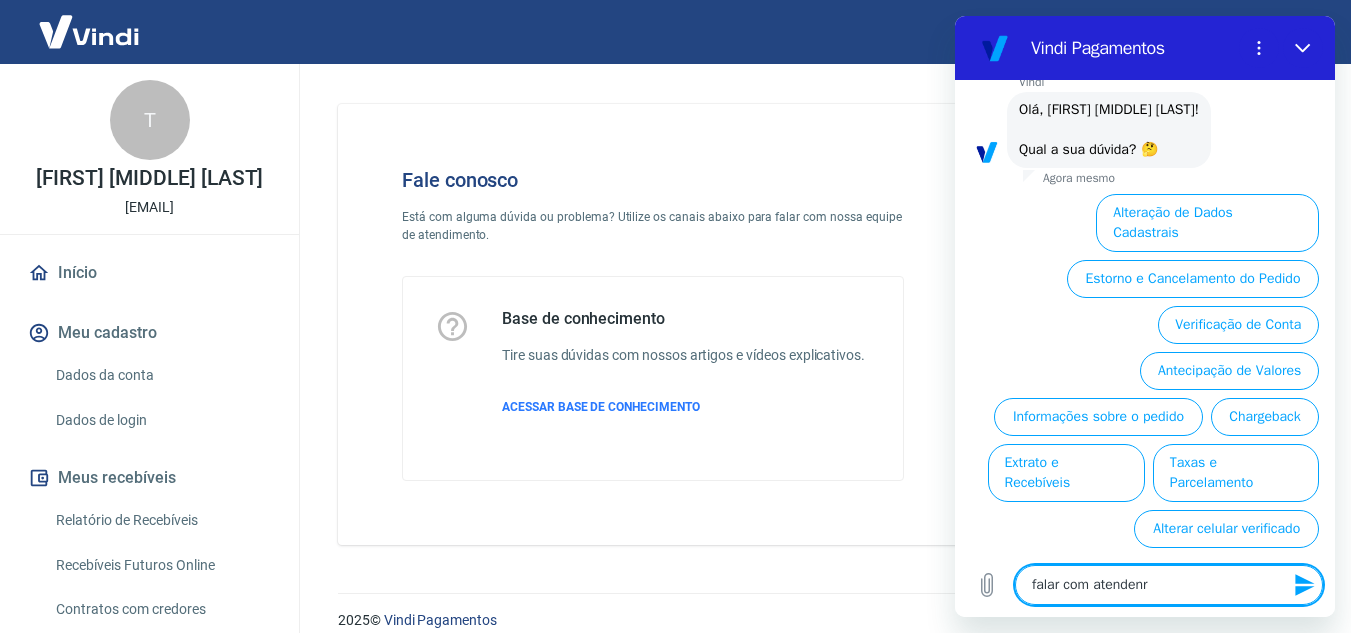 type on "falar com atenden" 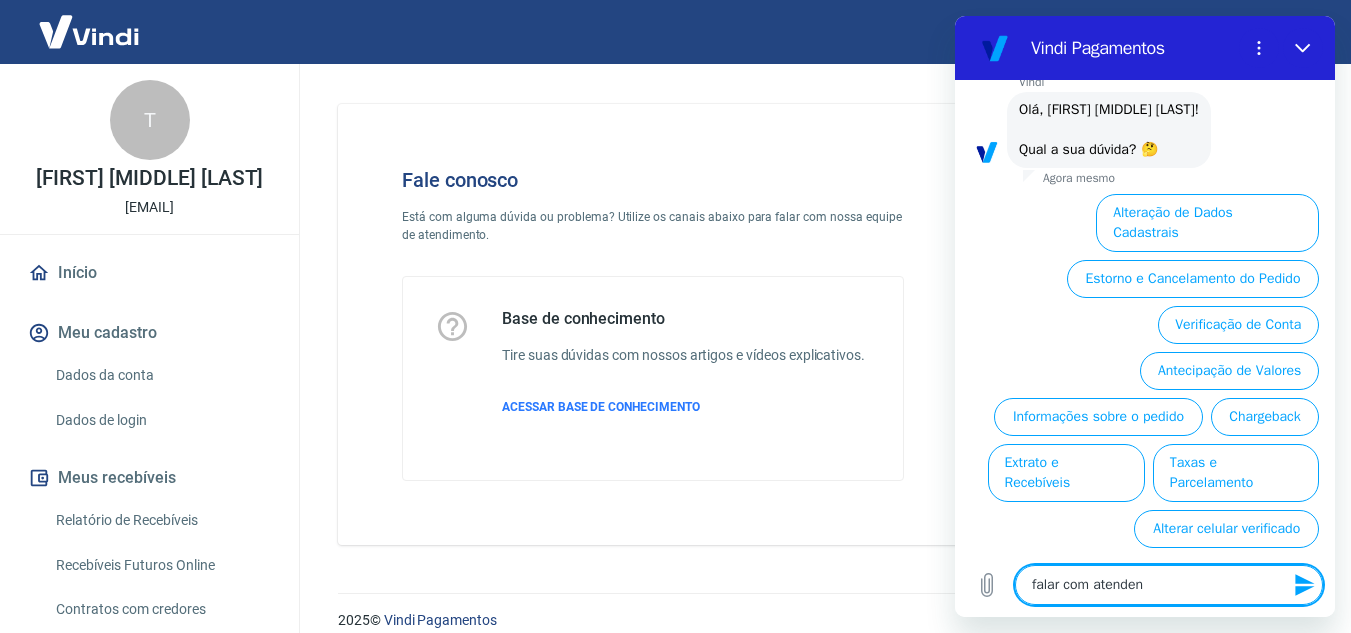 type on "falar com atendent" 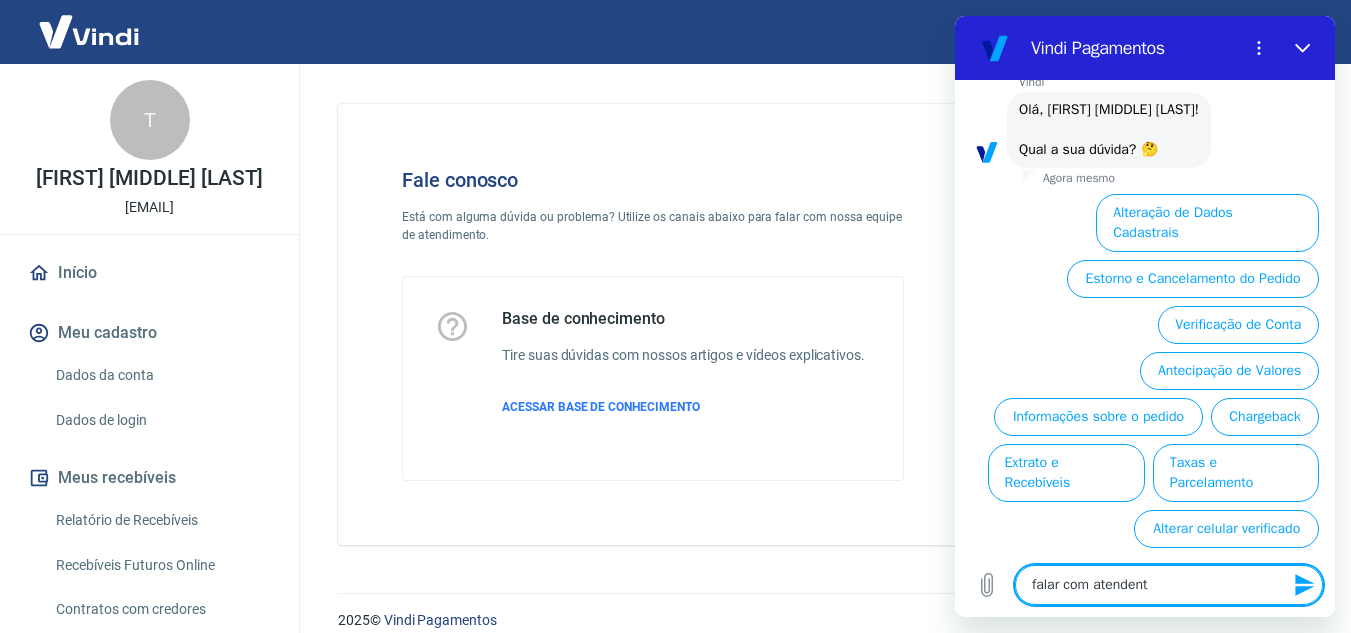 type on "falar com atendente" 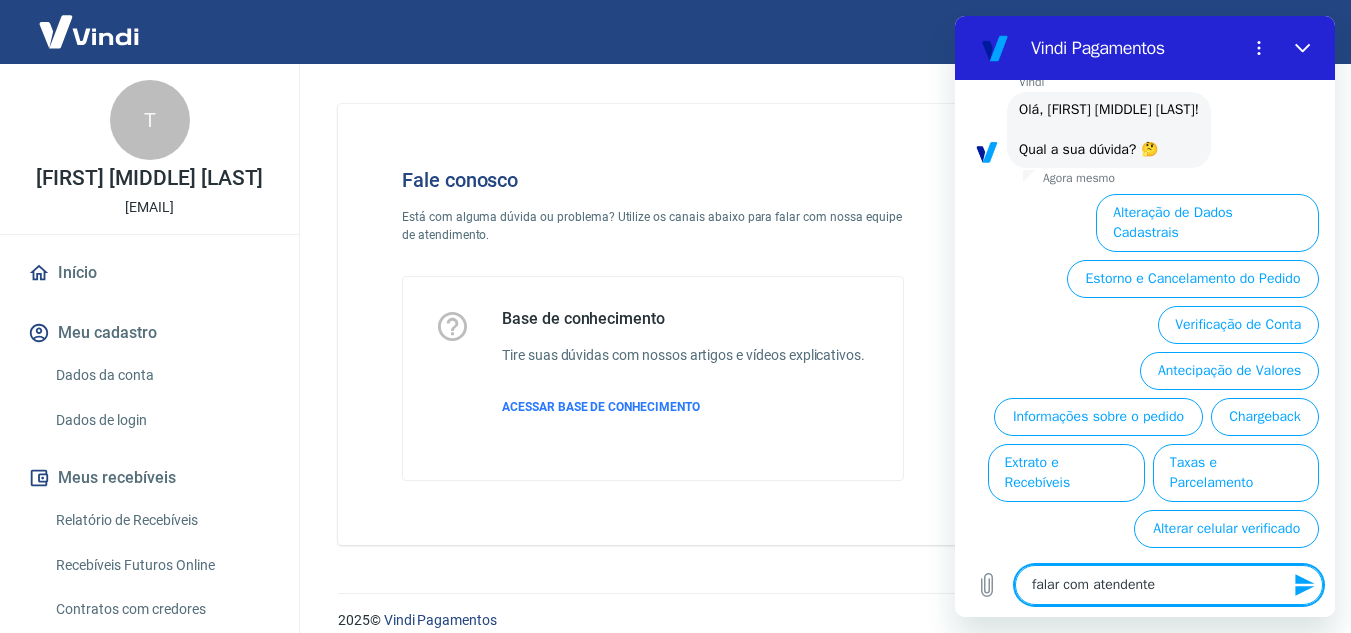 type 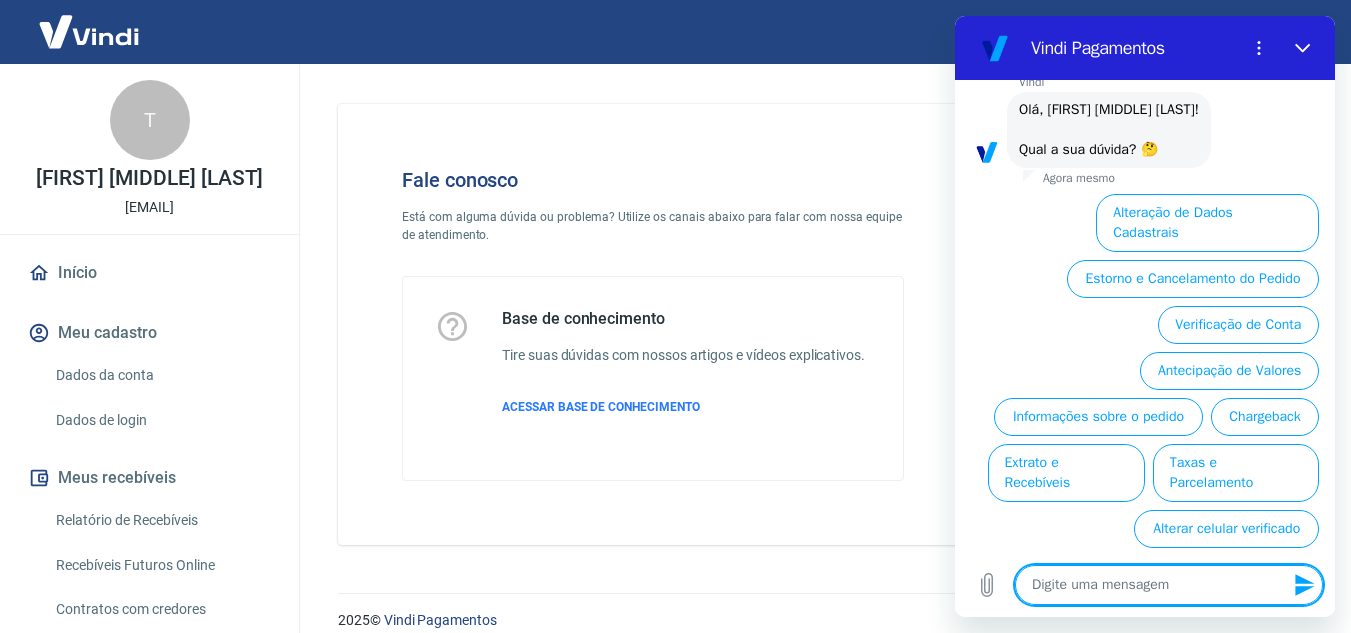 scroll, scrollTop: 0, scrollLeft: 0, axis: both 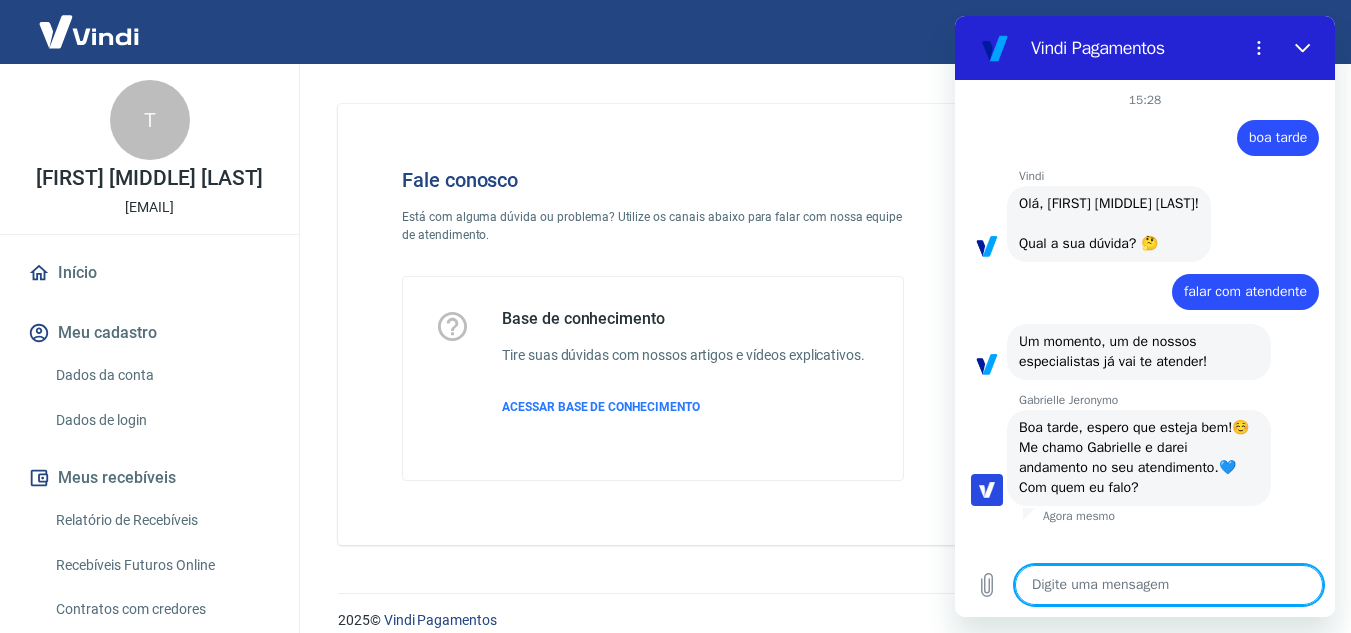 type on "x" 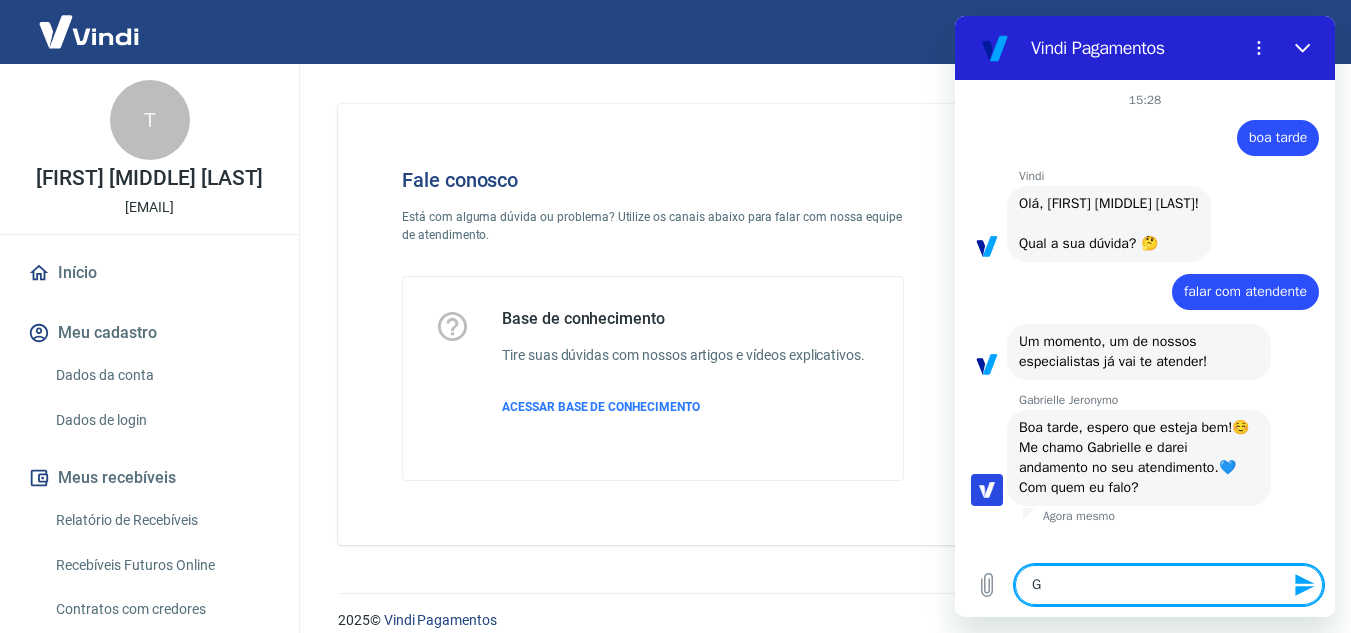 type on "Ga" 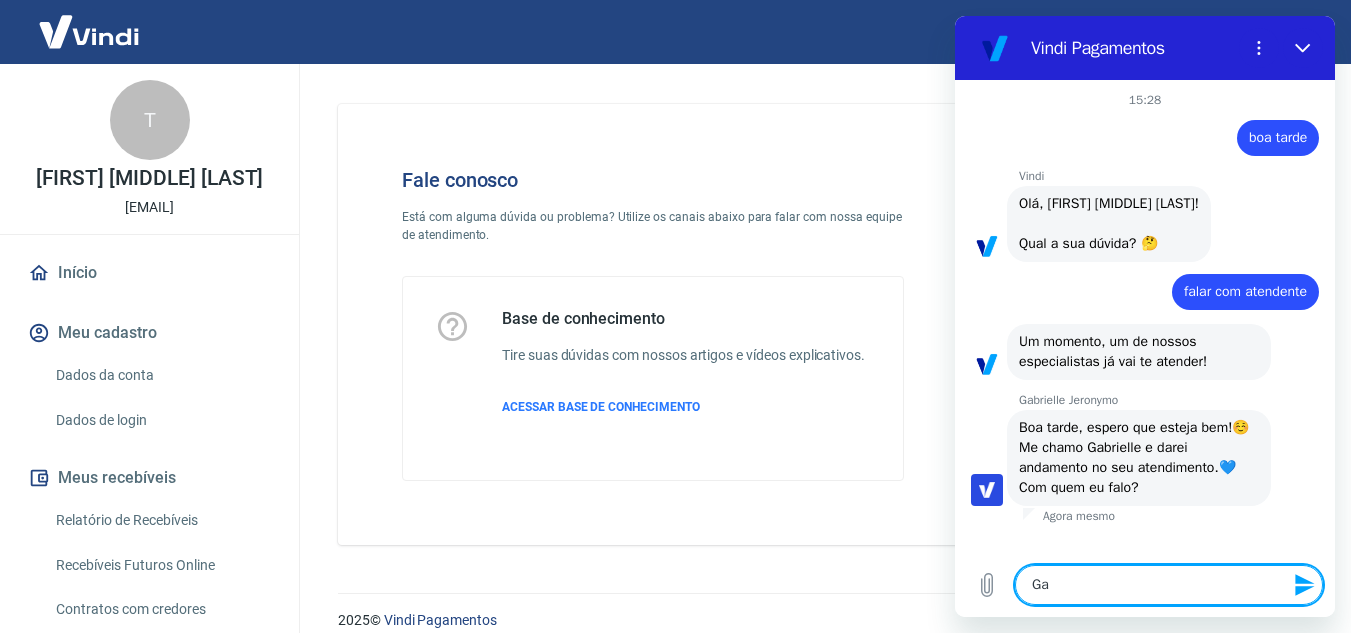 type on "Gab" 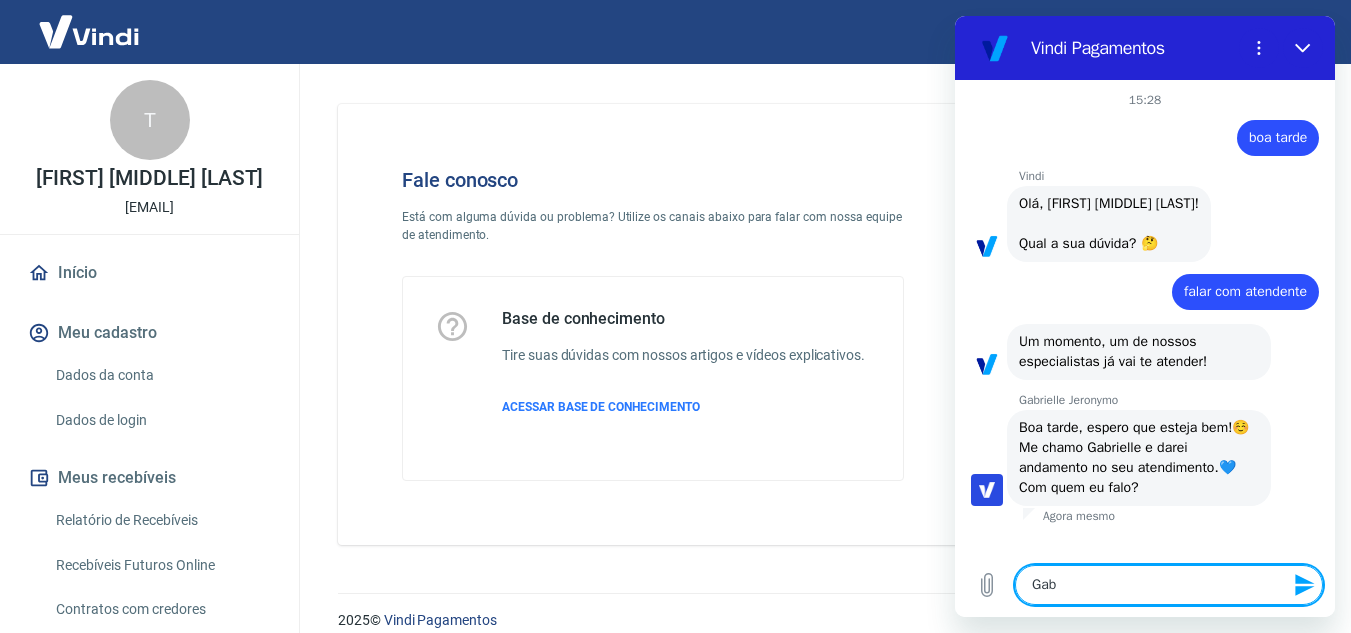 type on "Gabr" 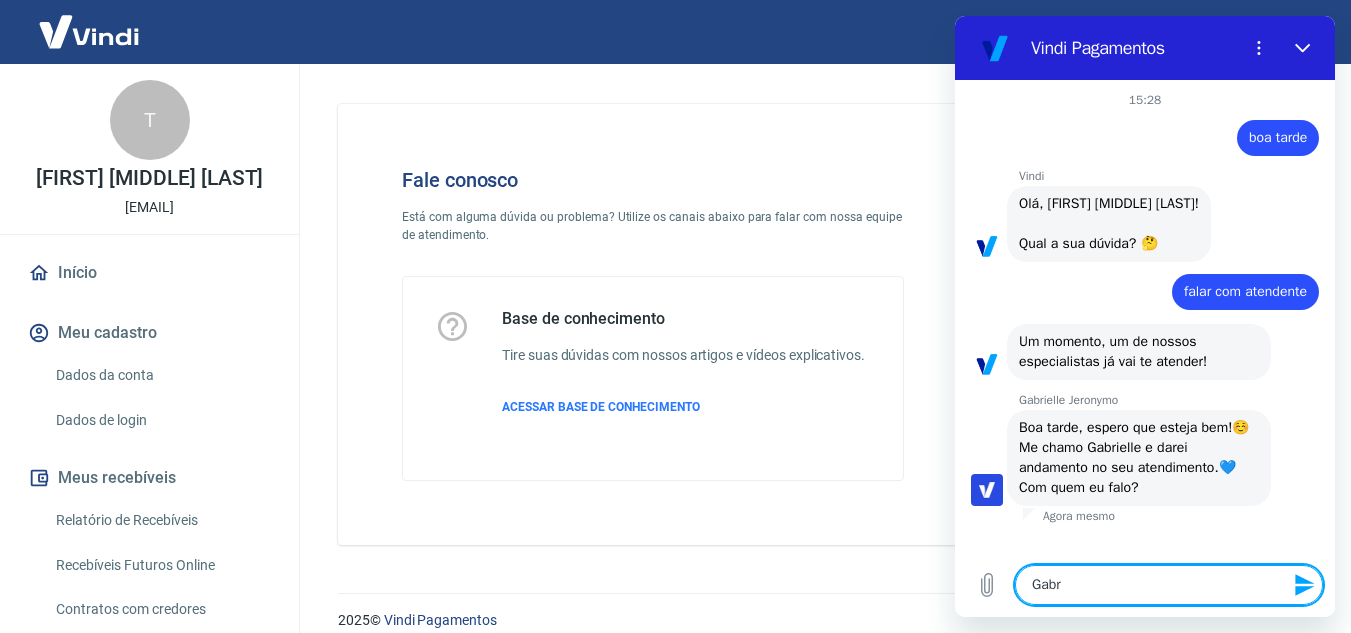 type on "Gabri" 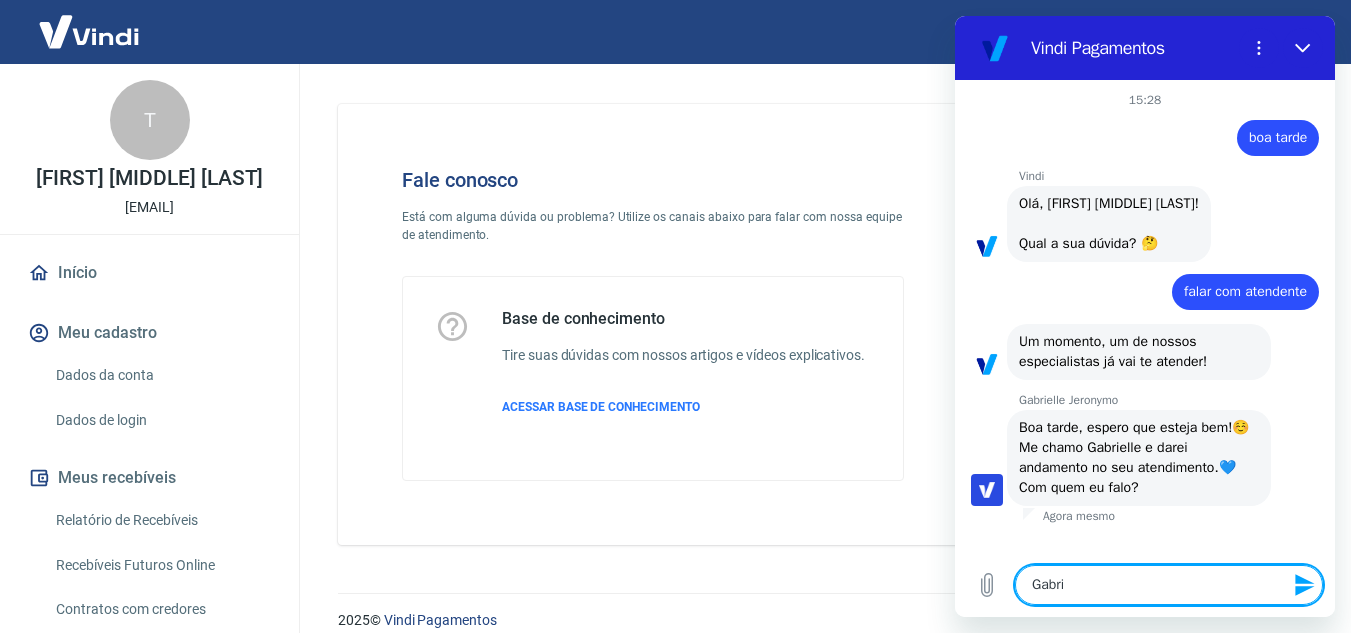 type on "Gabrie" 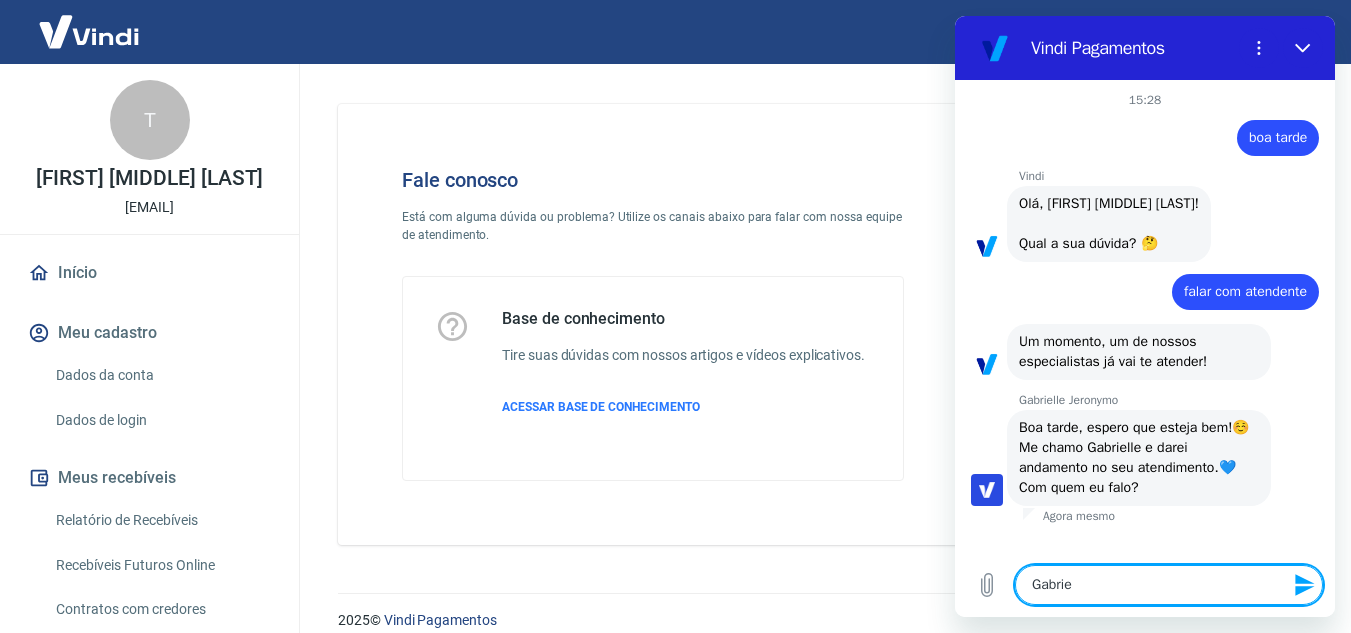 type on "Gabriel" 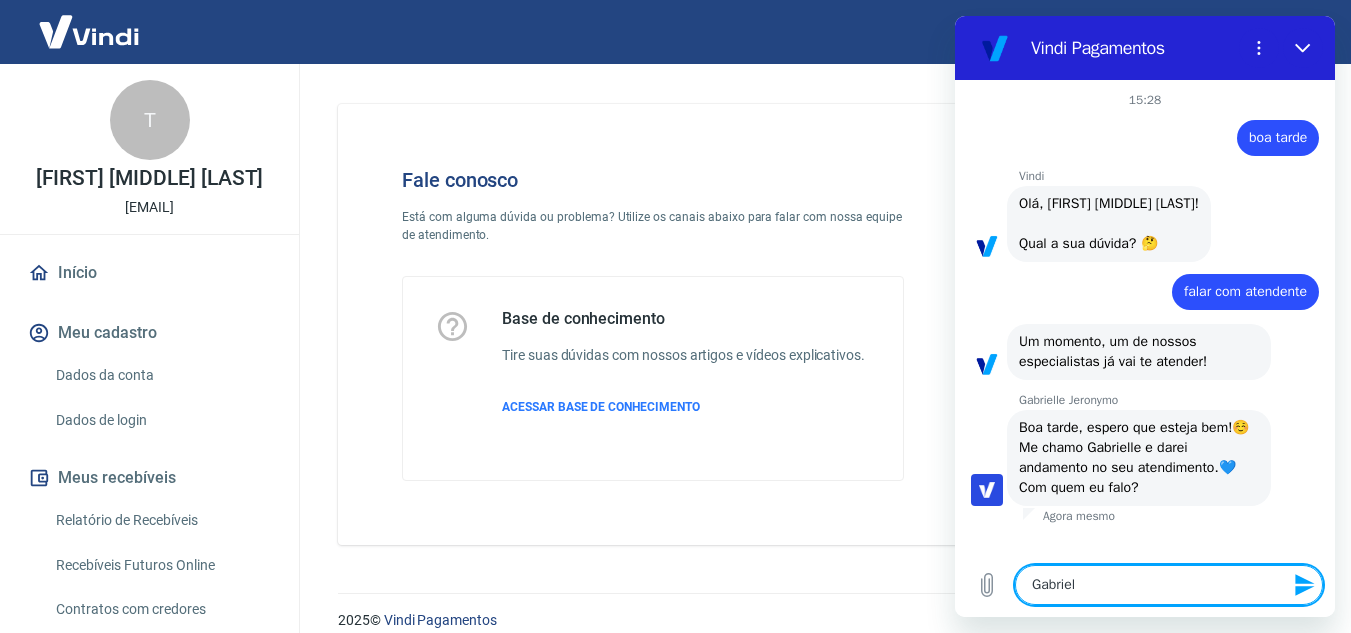 type on "Gabriell" 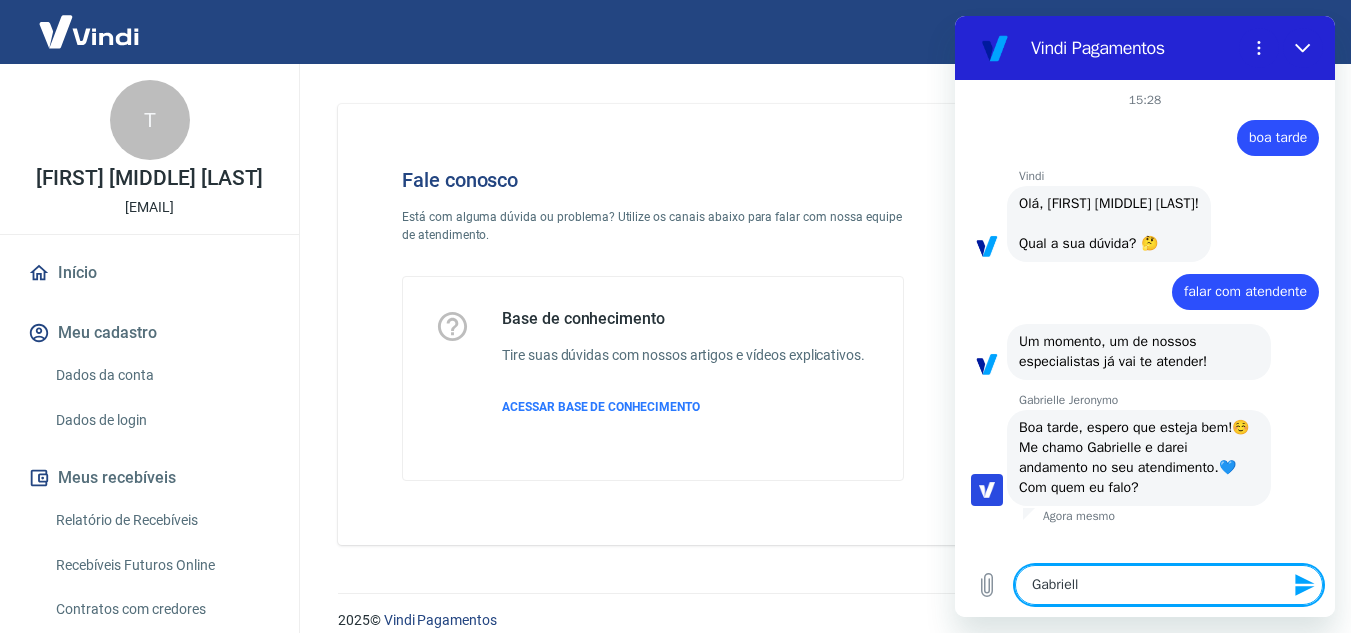 type on "[FIRST]" 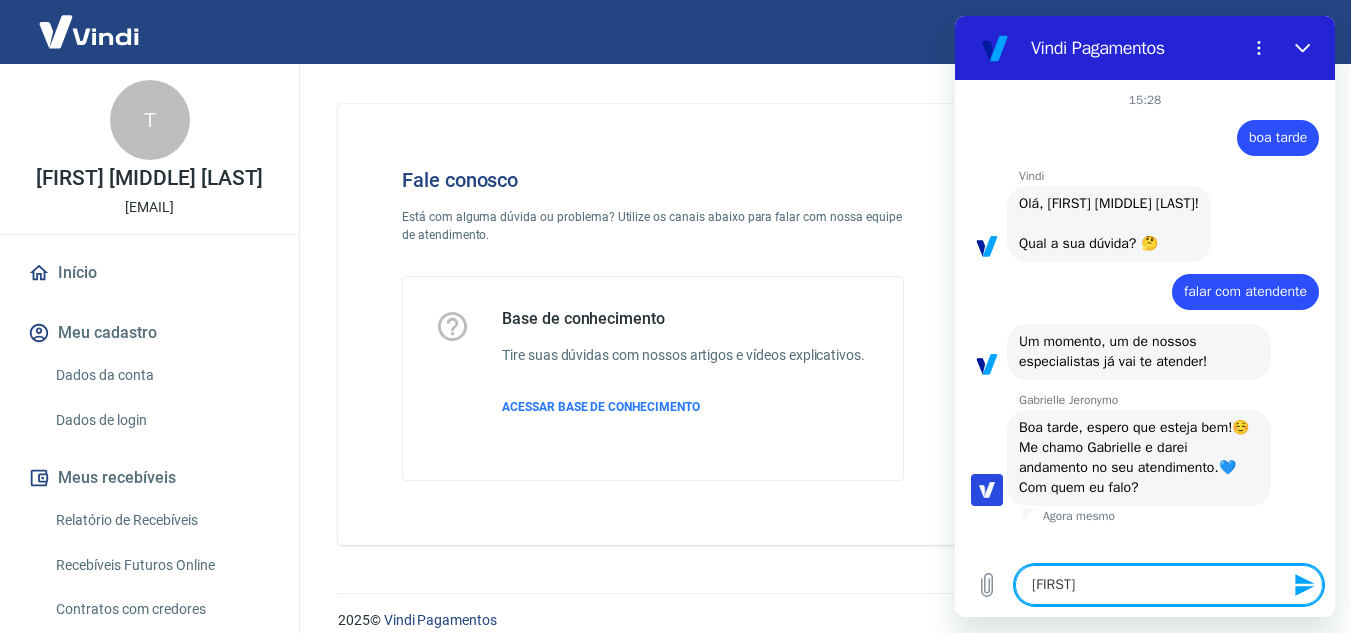 type on "[FIRST]" 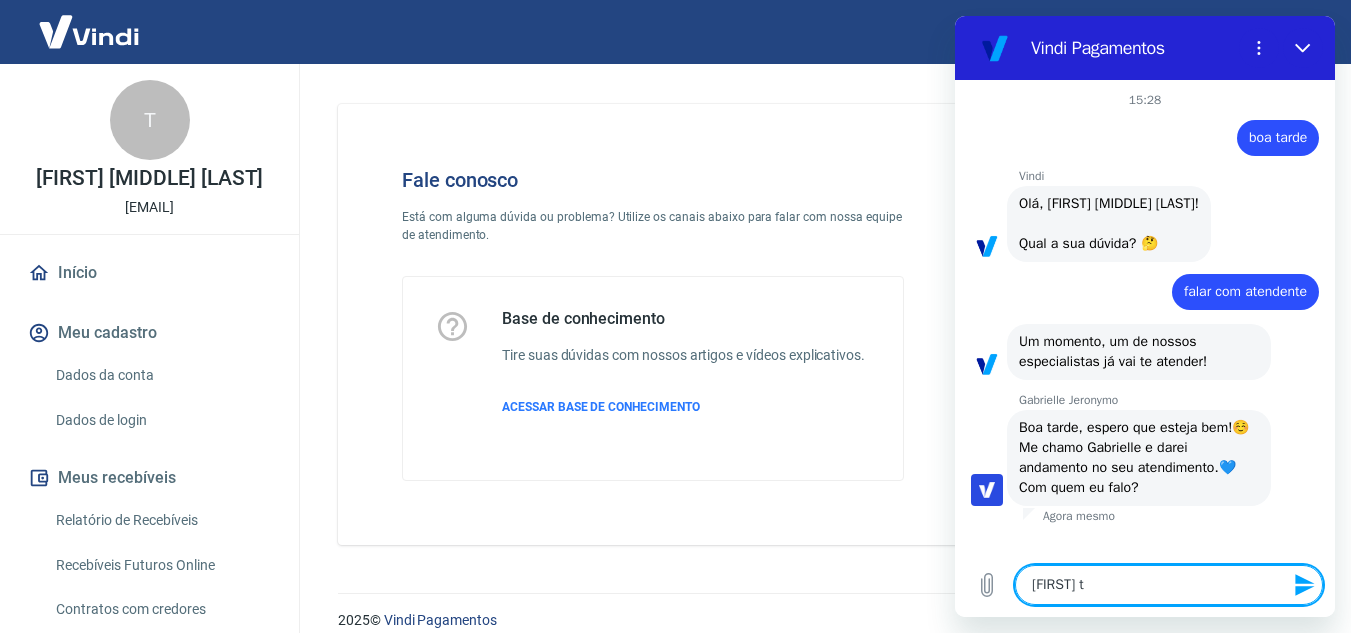 type on "[FIRST] te" 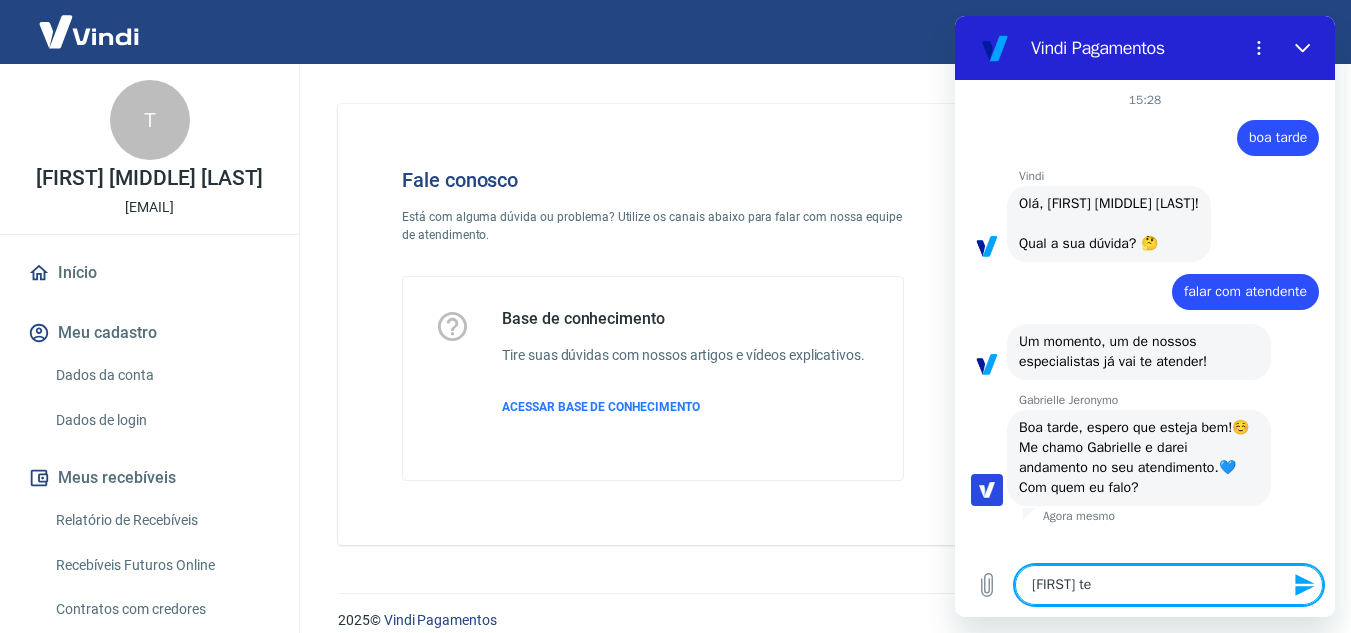 type on "[FIRST] ten" 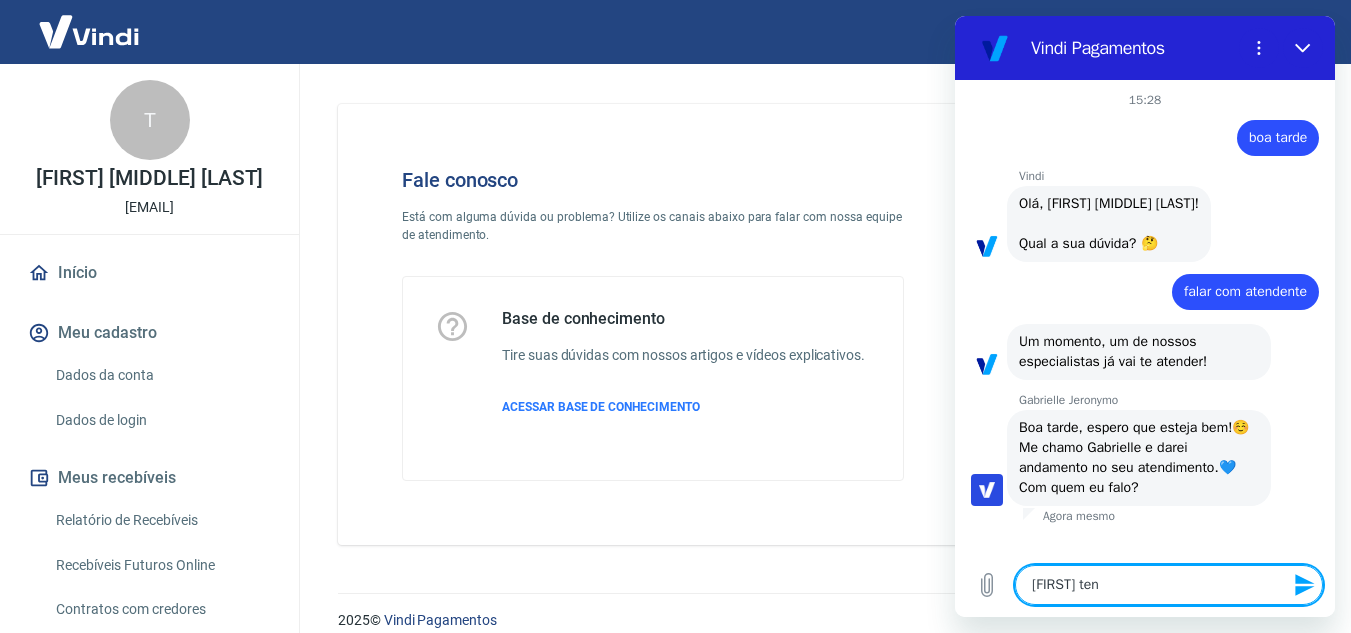 type on "[FIRST] tenh" 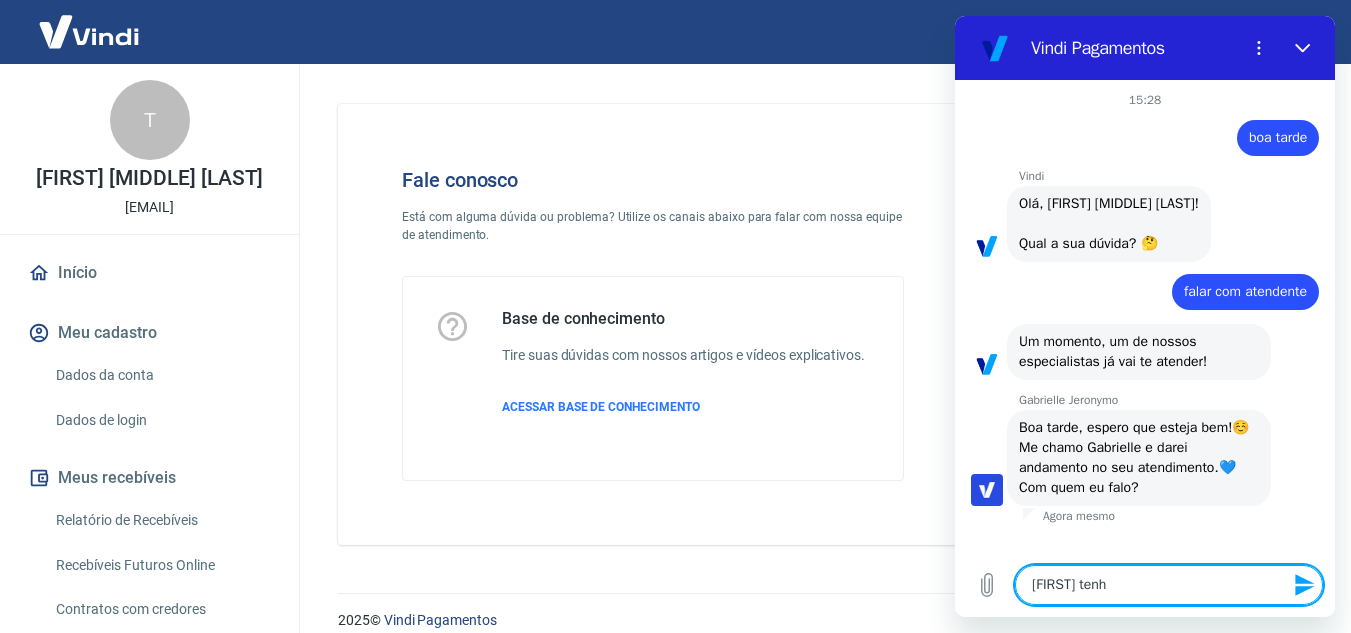 type on "[FIRST] tenho" 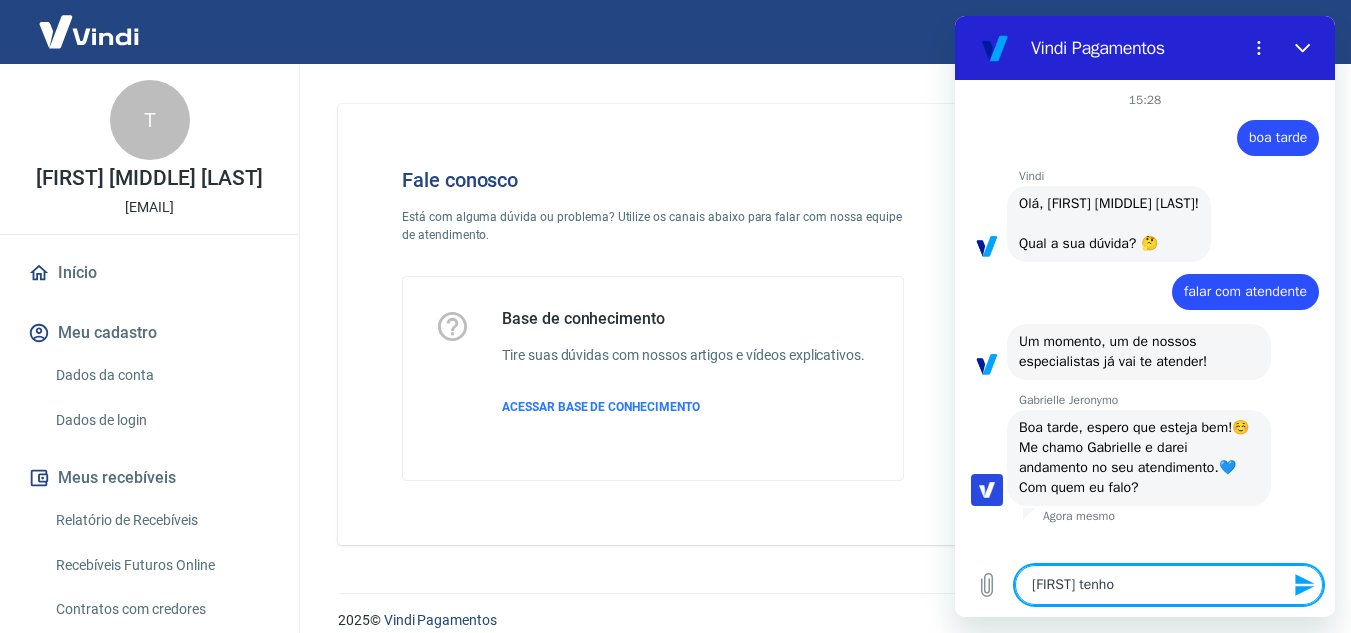 type on "[FIRST] tenho" 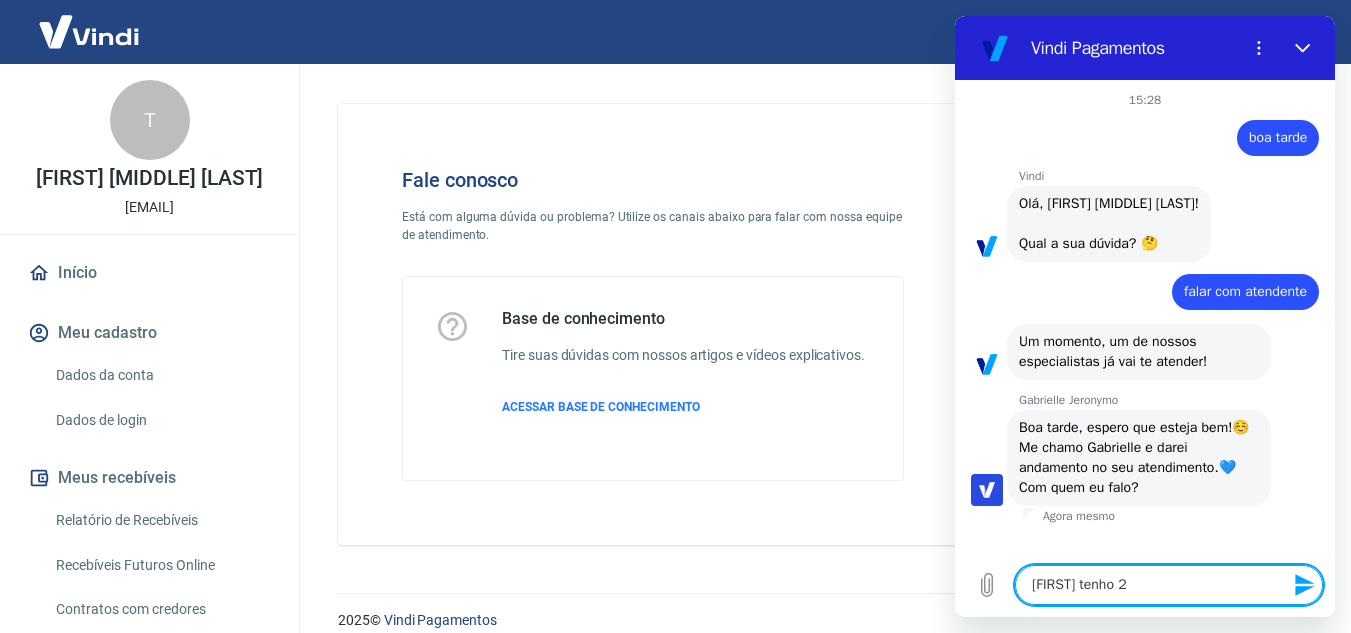 type on "[FIRST] tenho 2" 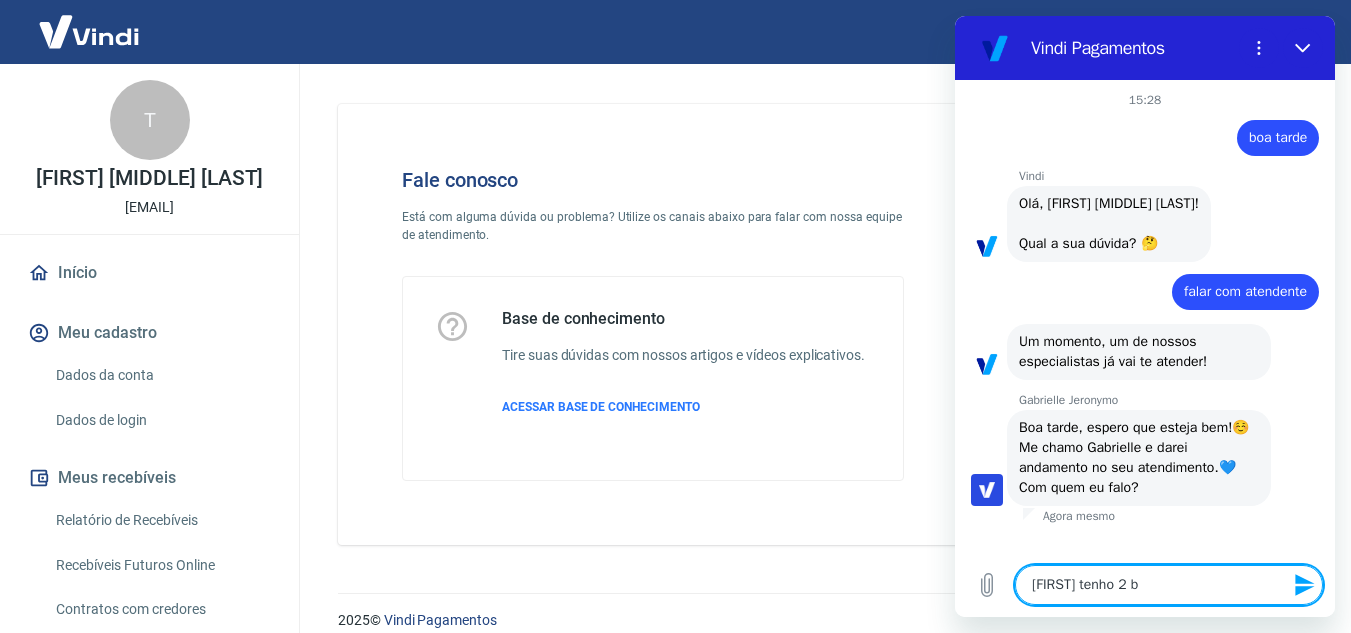 type on "[FIRST] tenho 2 bo" 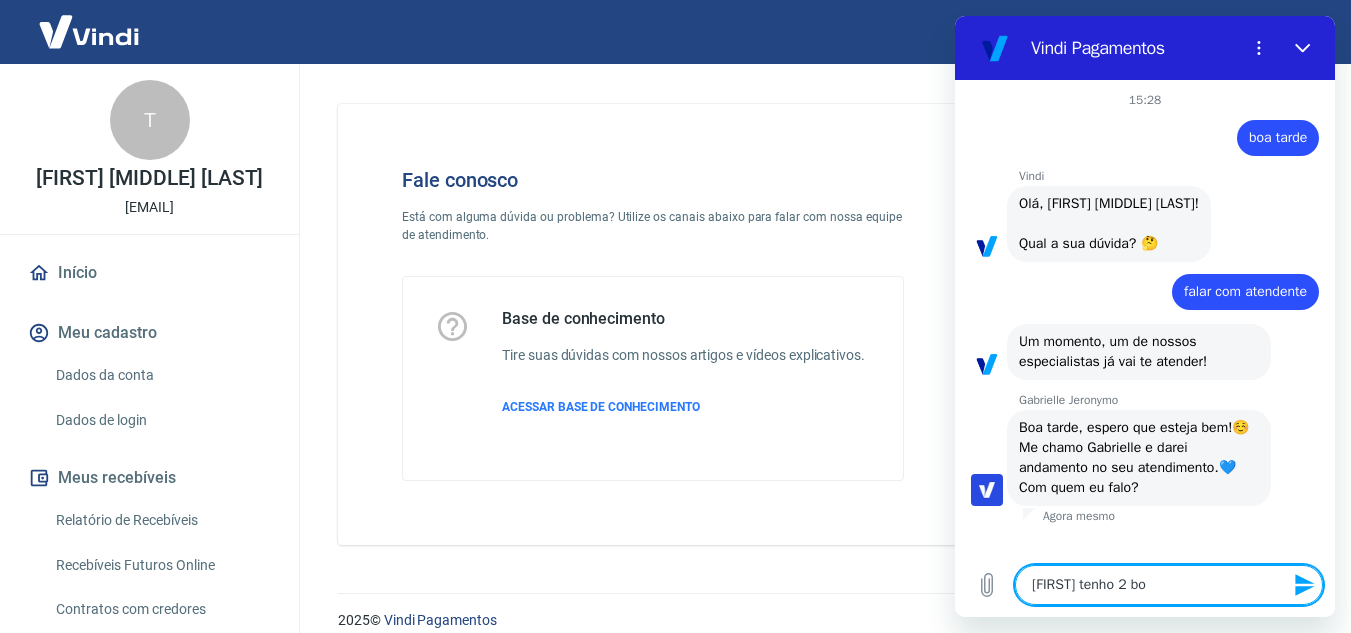 type on "[FIRST] tenho 2 bol" 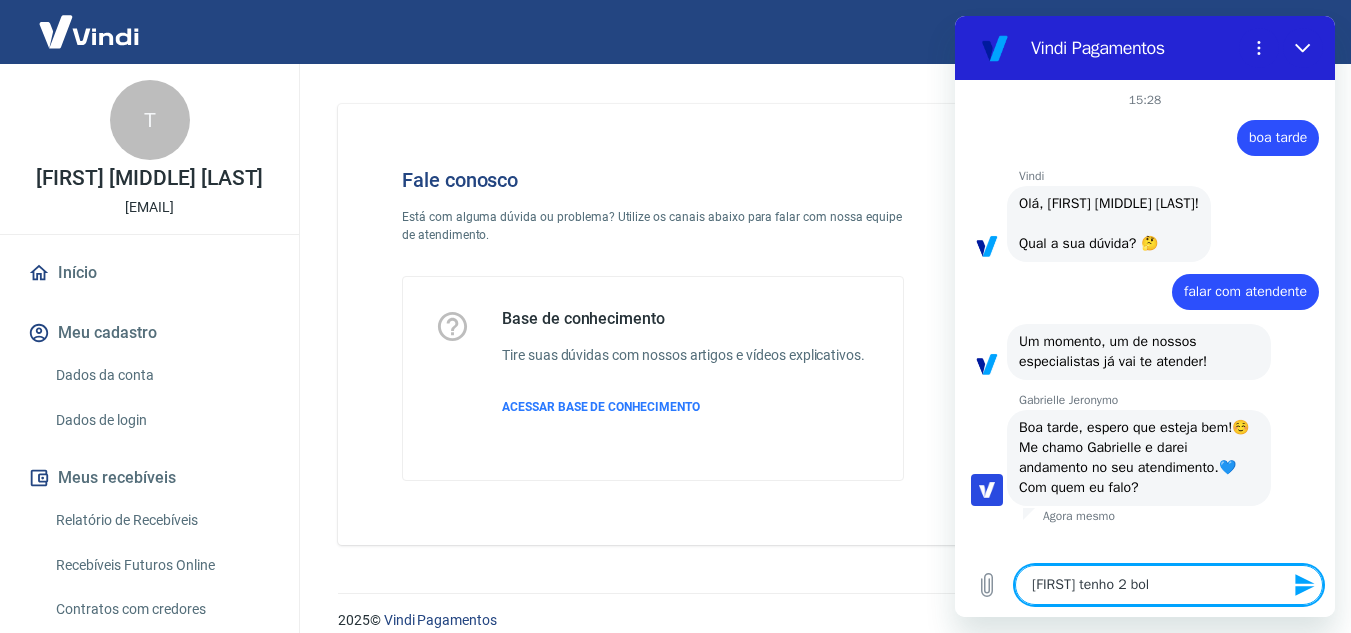 type on "[FIRST] tenho 2 bole" 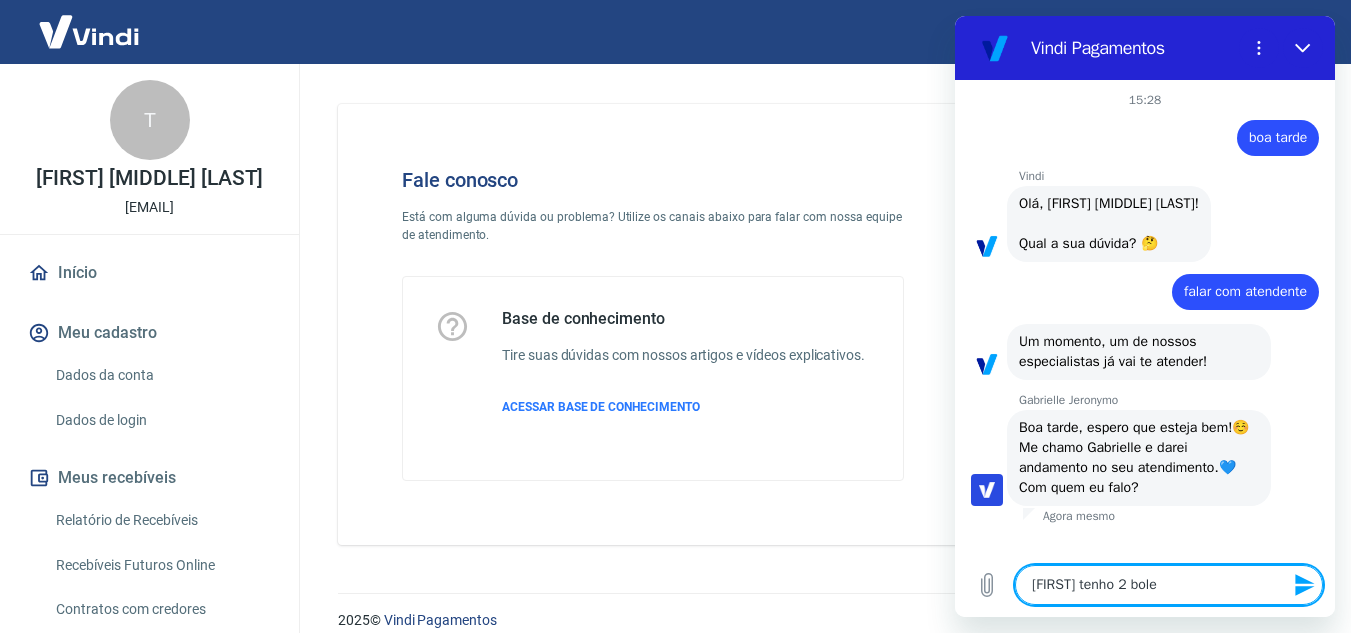 type on "[FIRST] tenho 2 bolet" 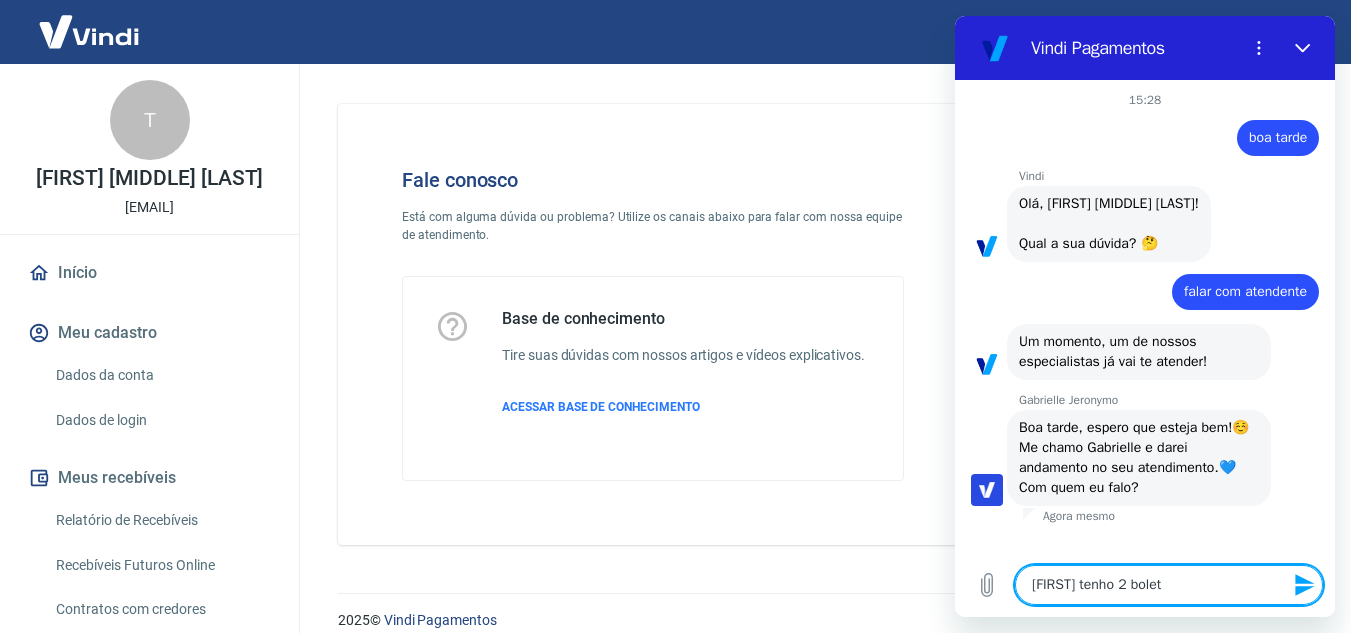 type on "[FIRST] tenho 2 boleto" 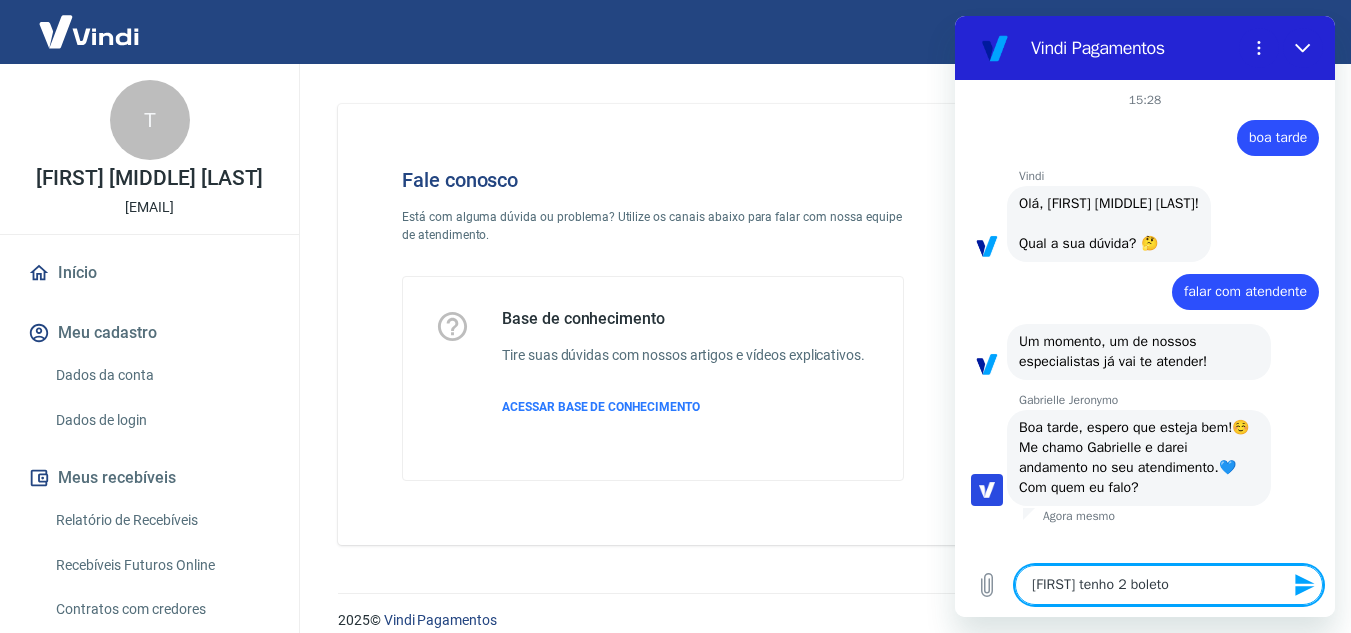 type on "[FIRST] tenho 2 boletos" 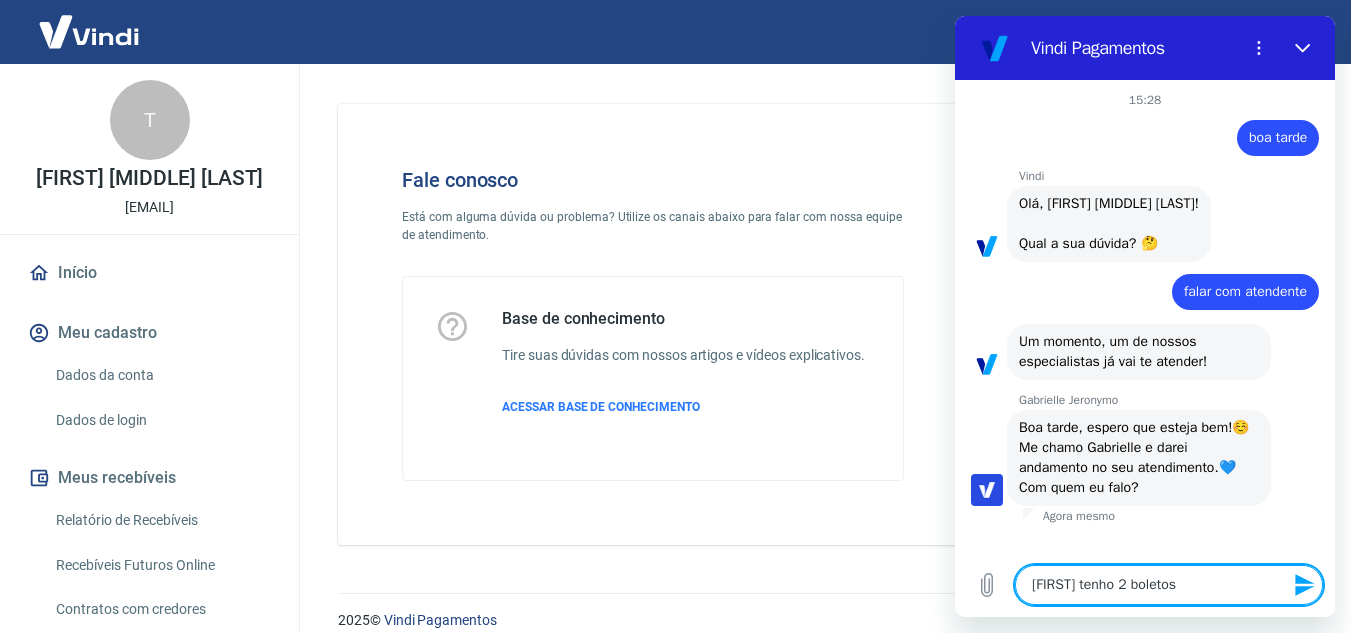type on "[FIRST] tenho 2 boletos" 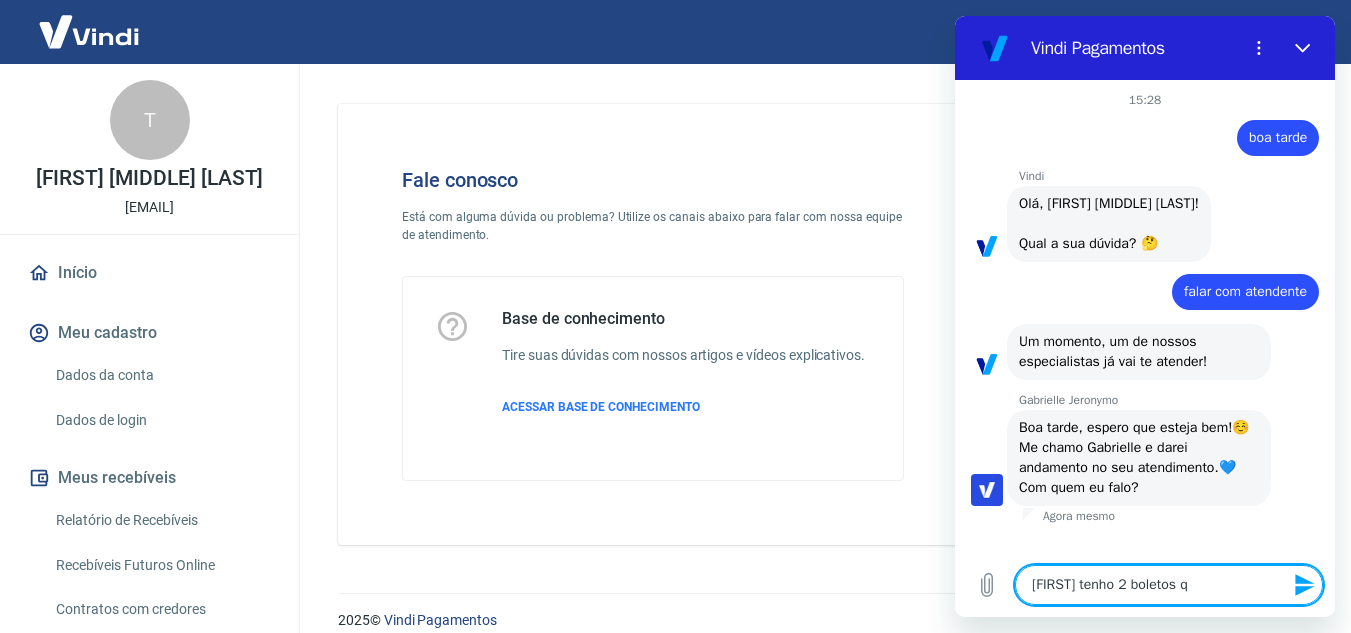 type on "[FIRST] tenho 2 boletos qu" 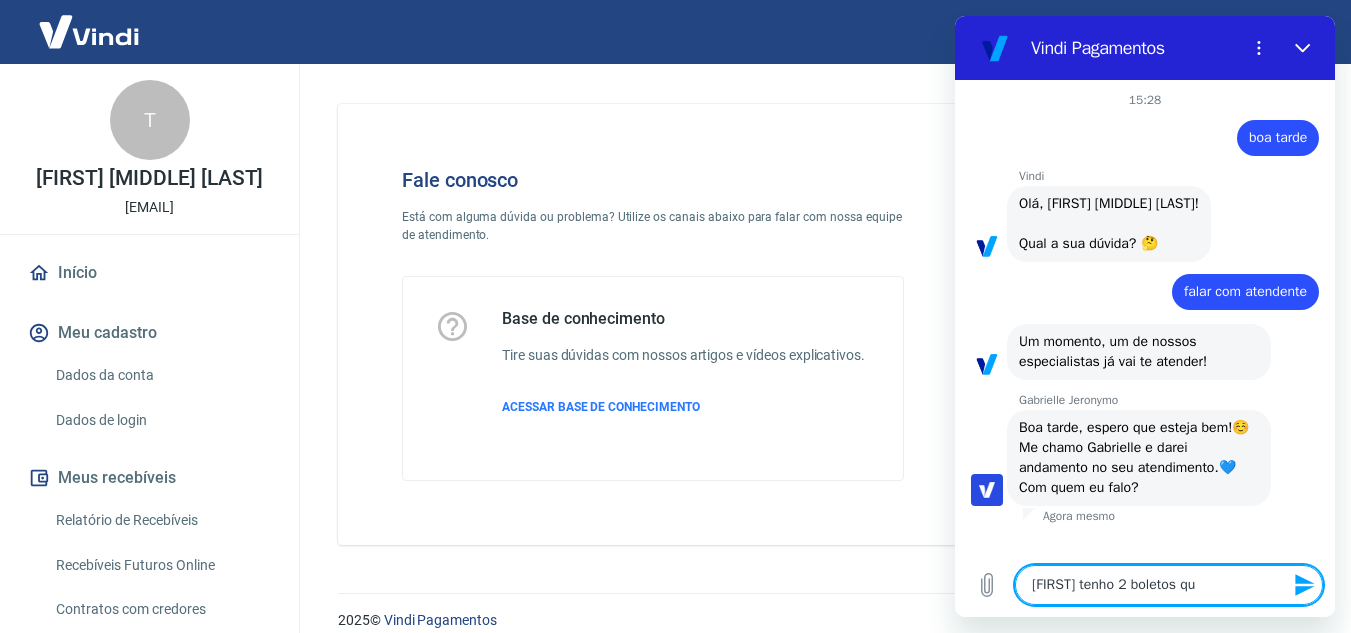 type on "x" 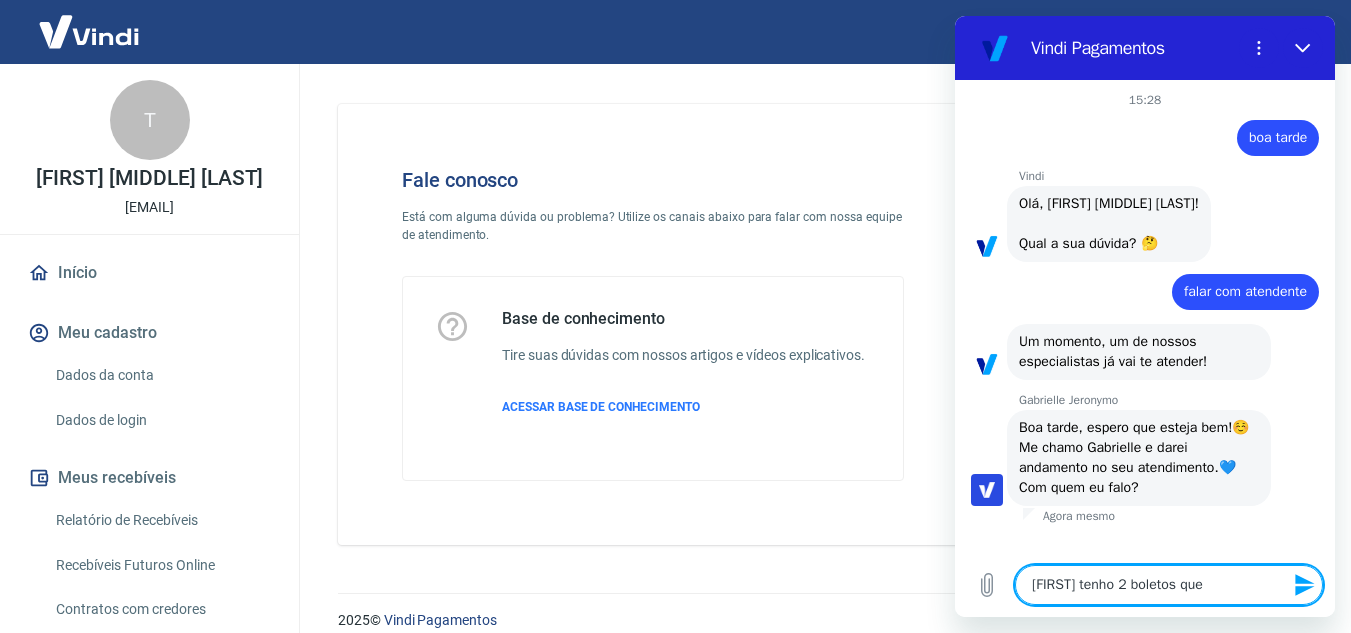type on "[FIRST] tenho 2 boletos que" 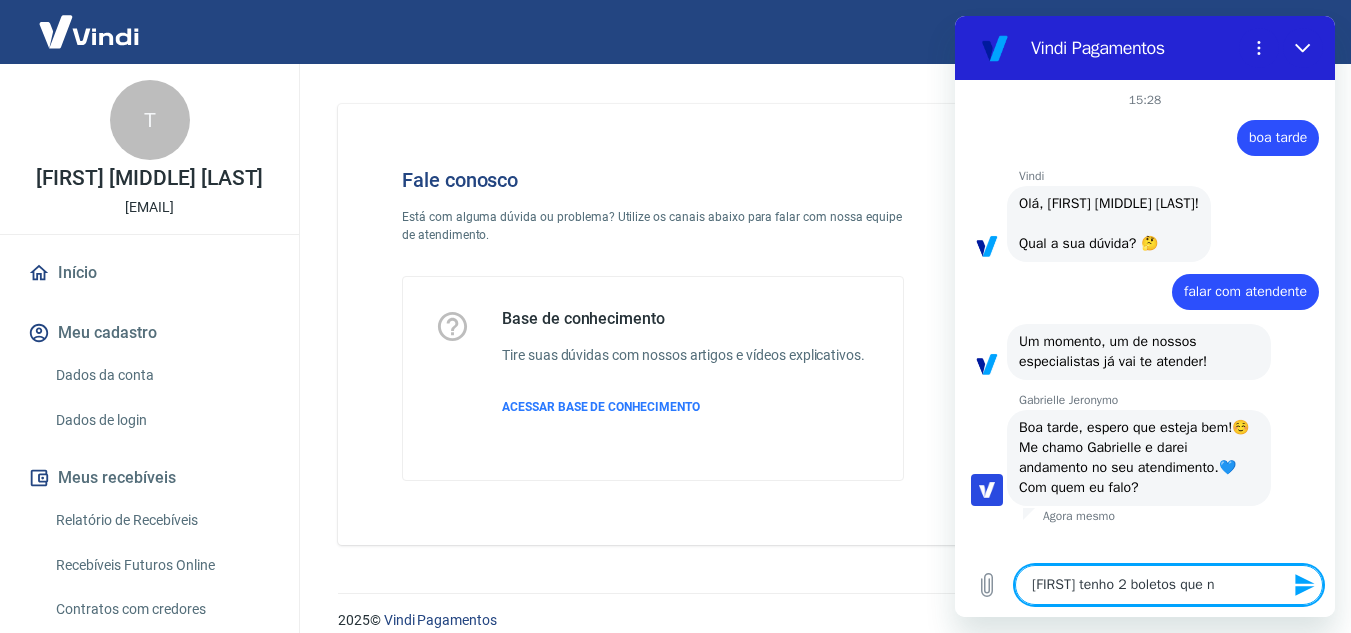 type on "[FIRST] tenho 2 boletos que nã" 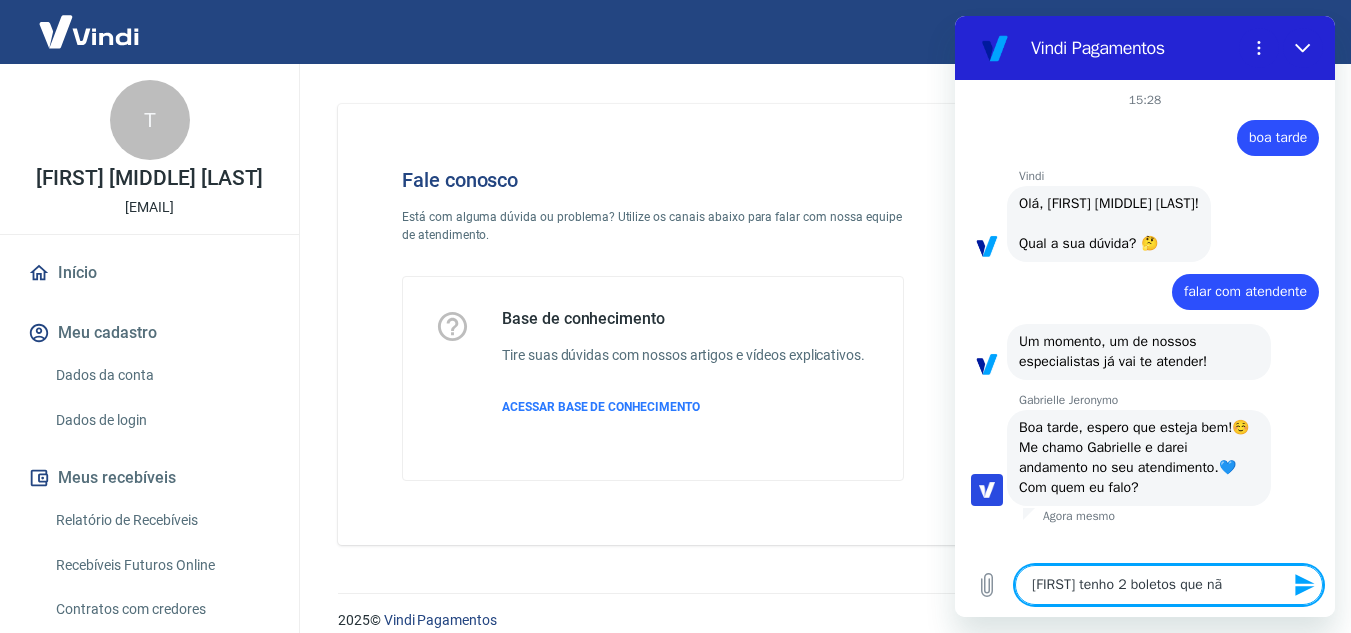 type on "[FIRST] tenho 2 boletos que não" 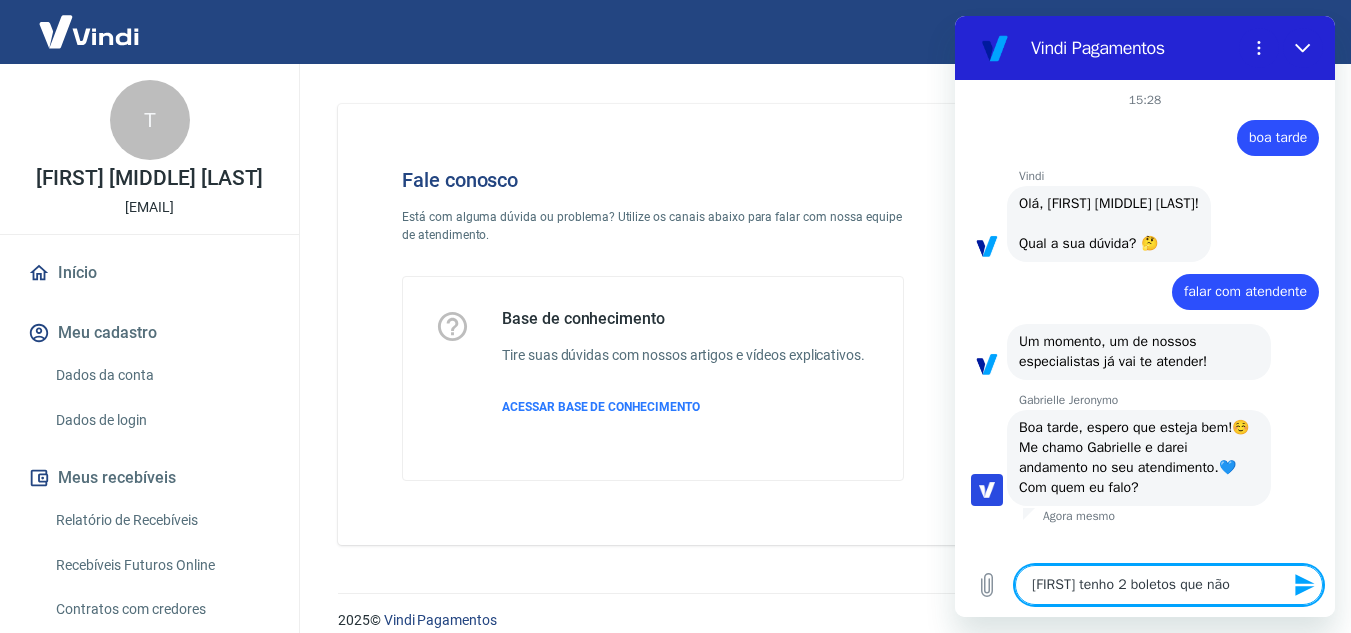 type on "[FIRST] tenho 2 boletos que não" 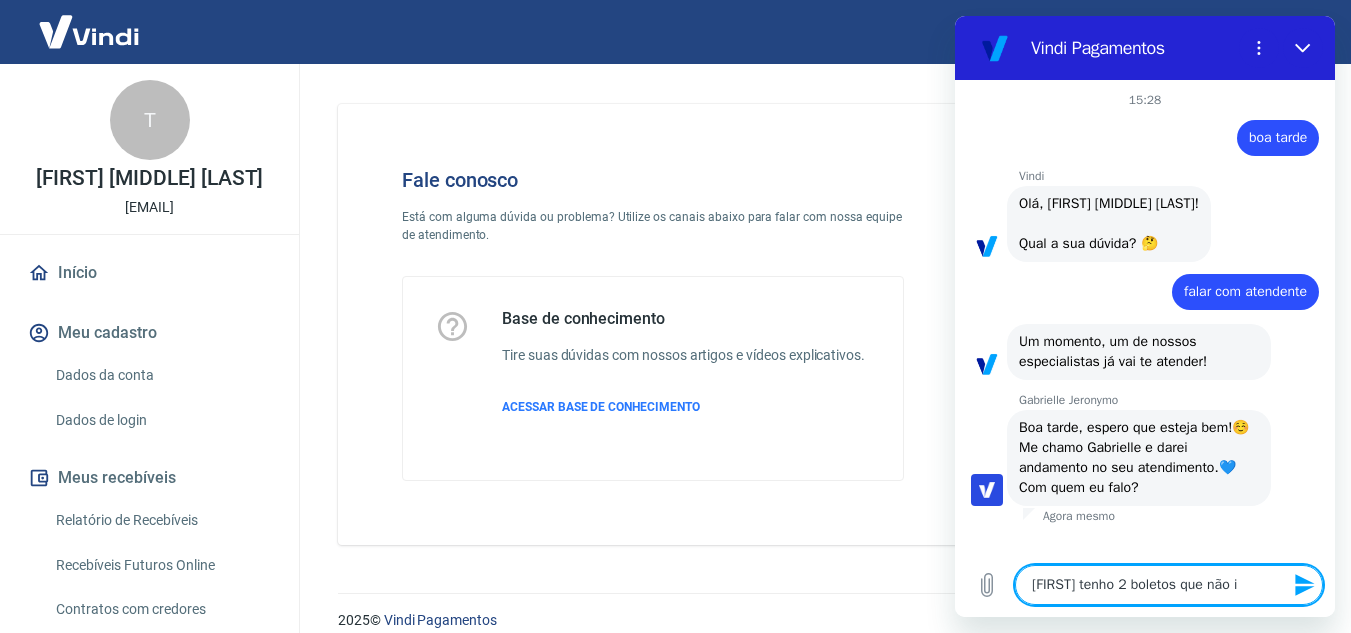 type on "[FIRST] tenho 2 boletos que não id" 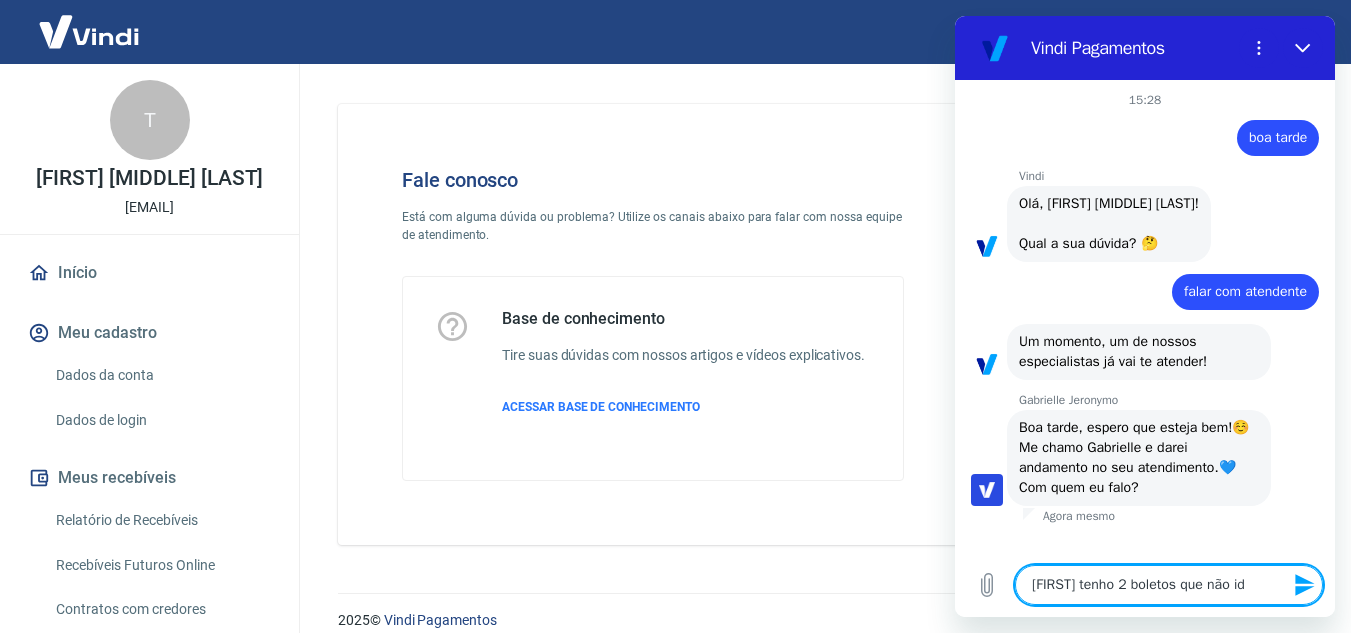 type on "[FIRST] tenho 2 boletos que não ide" 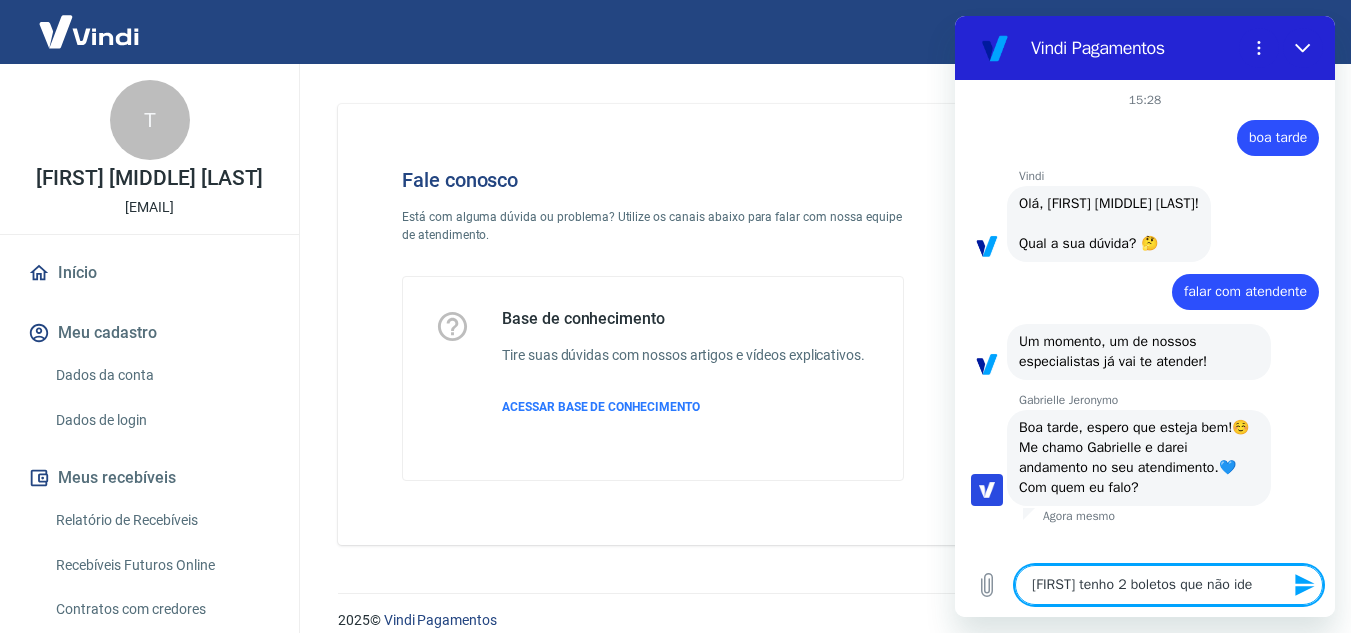 type on "x" 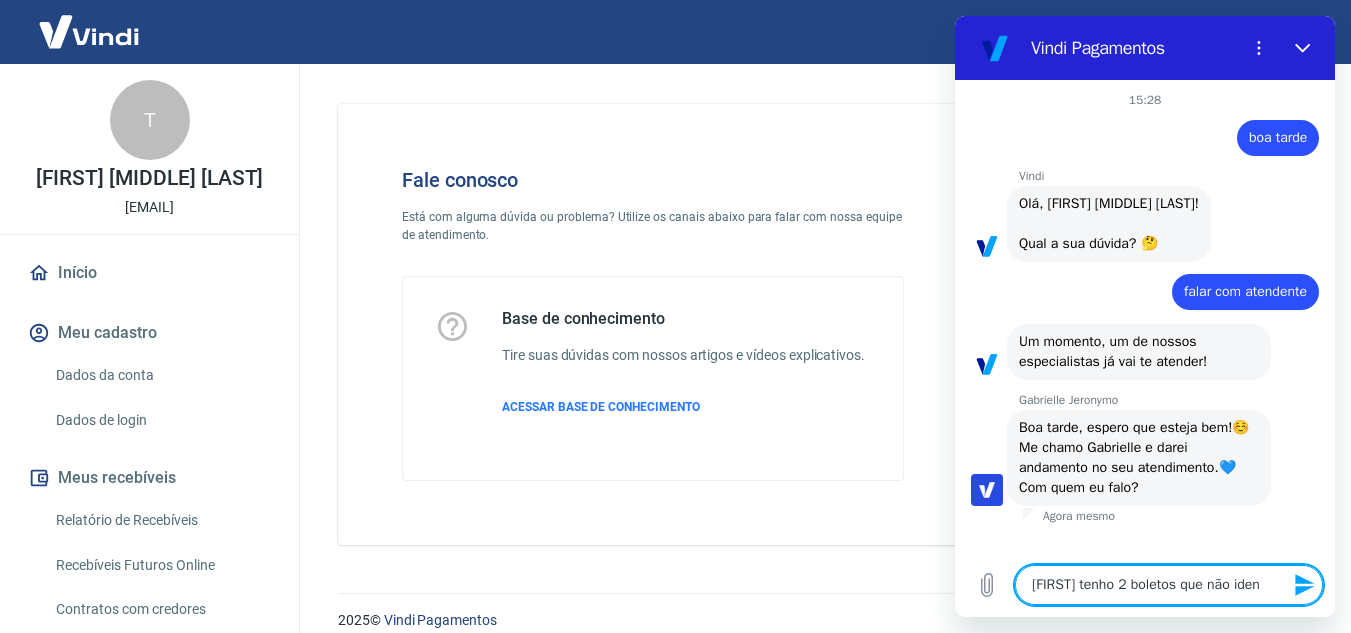 type on "[FIRST] tenho 2 boletos que não ideni" 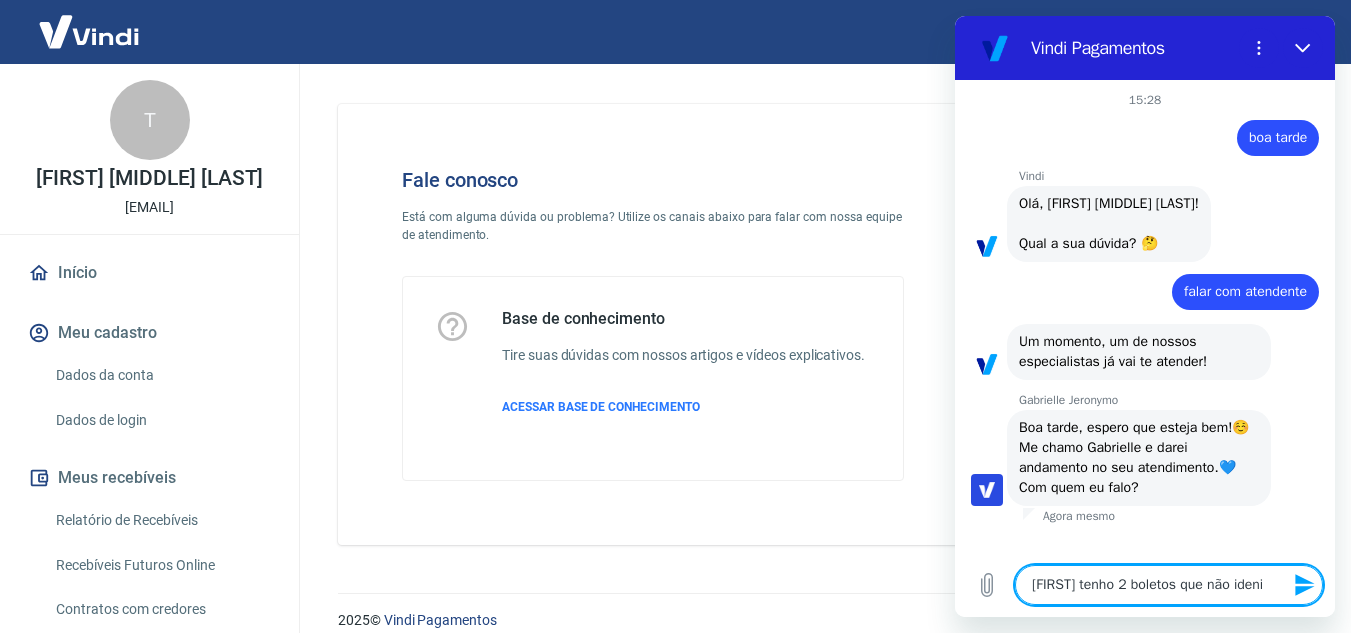 type on "[FIRST] tenho 2 boletos que não iden" 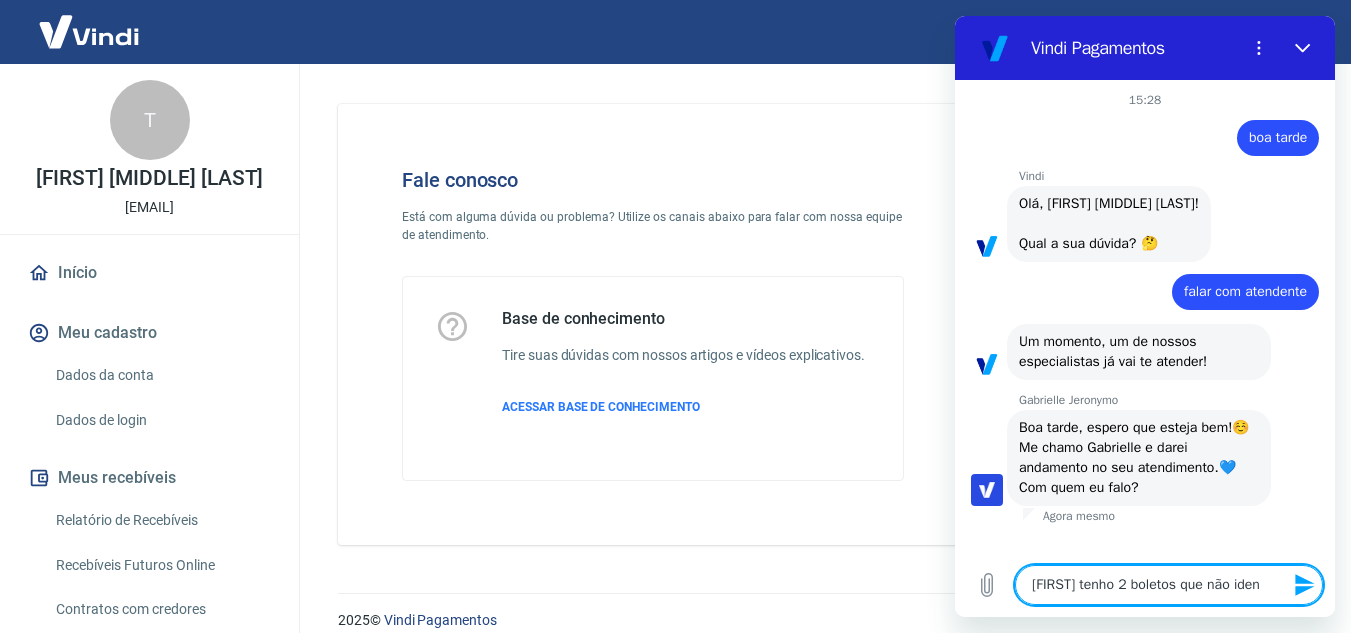 type on "[FIRST] tenho 2 boletos que não ident" 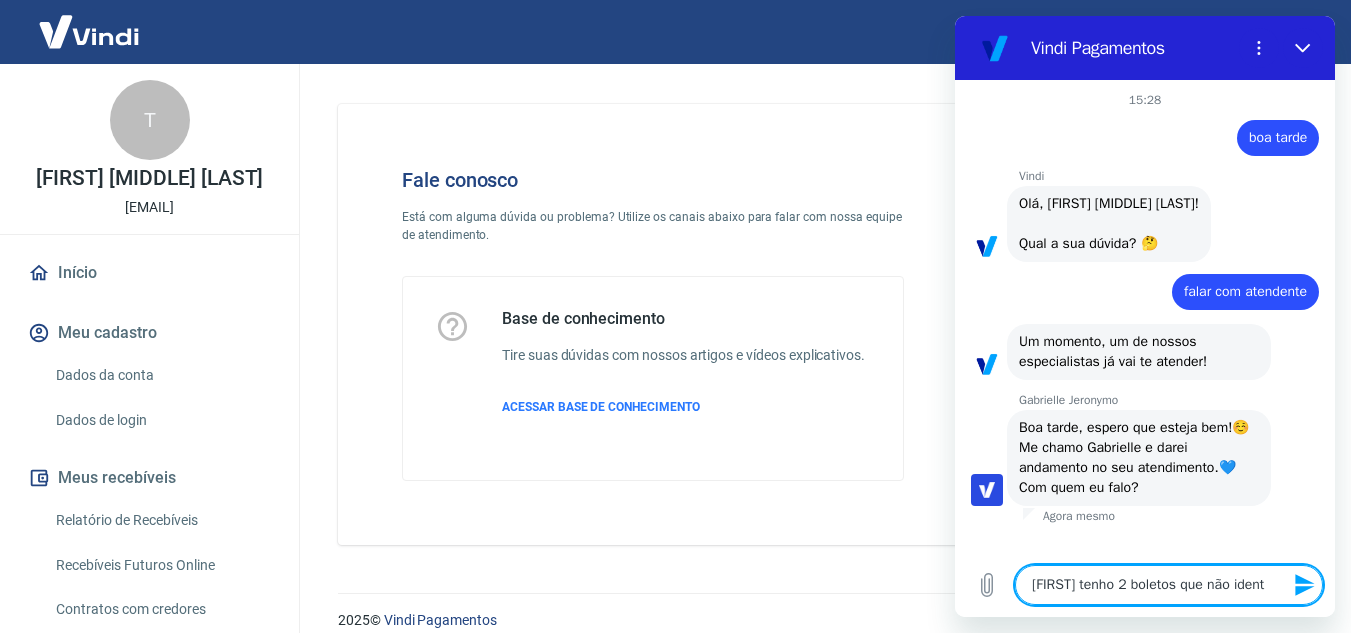 type on "[FIRST] tenho 2 boletos que não identi" 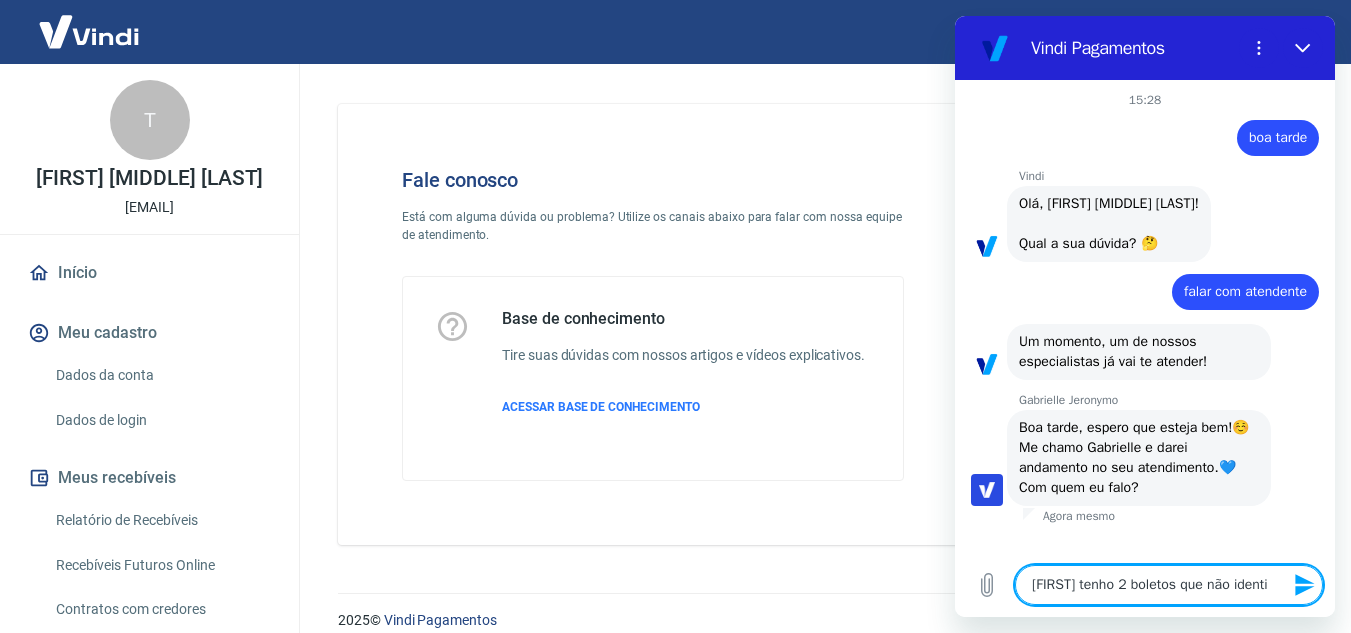 type on "[FIRST] tenho 2 boletos que não identif" 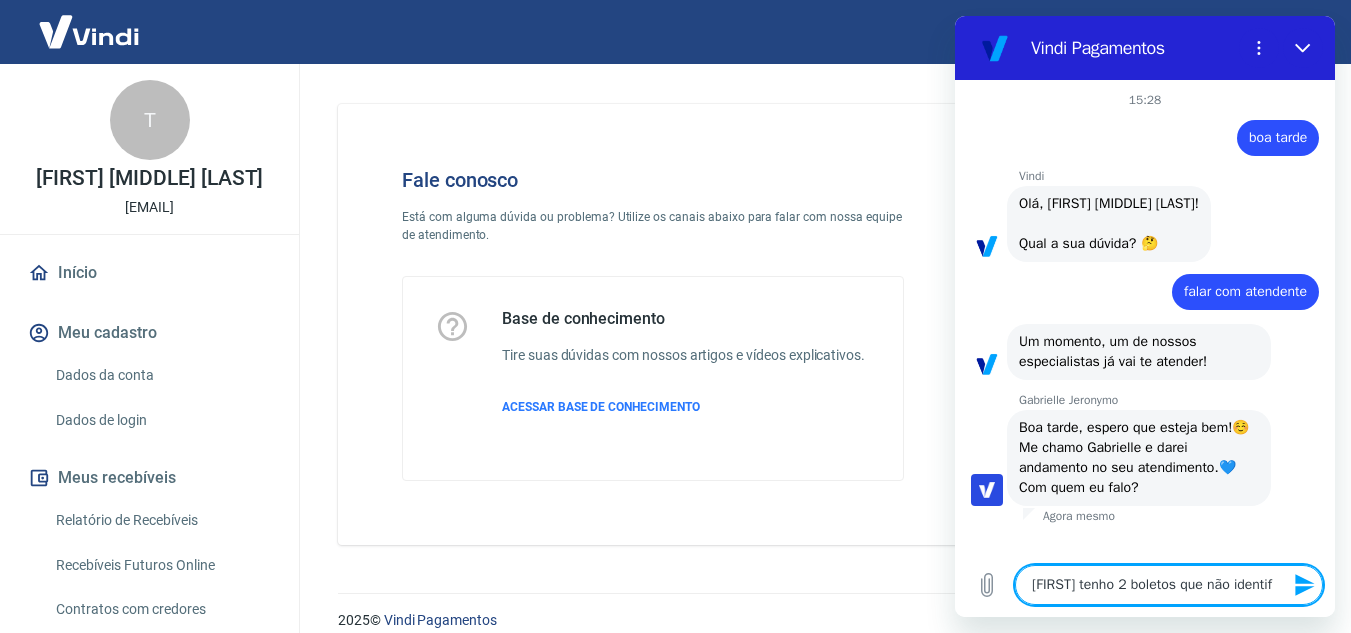 type on "x" 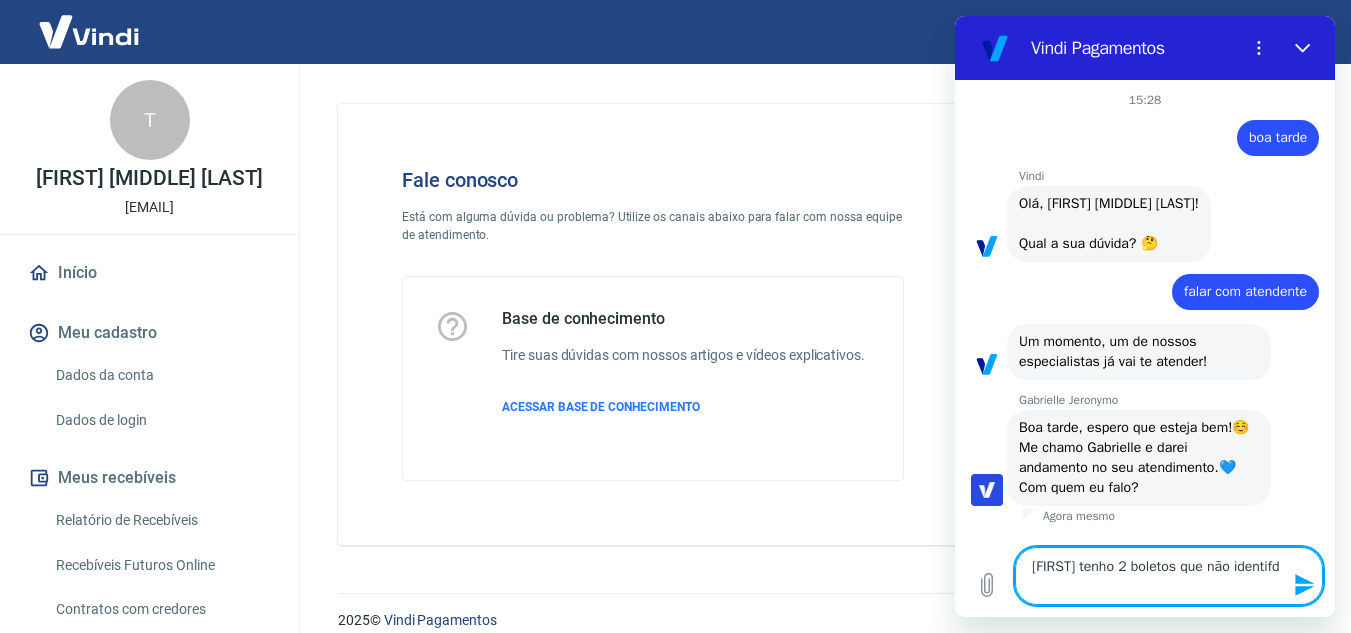 type on "[FIRST] tenho 2 boletos que não identif" 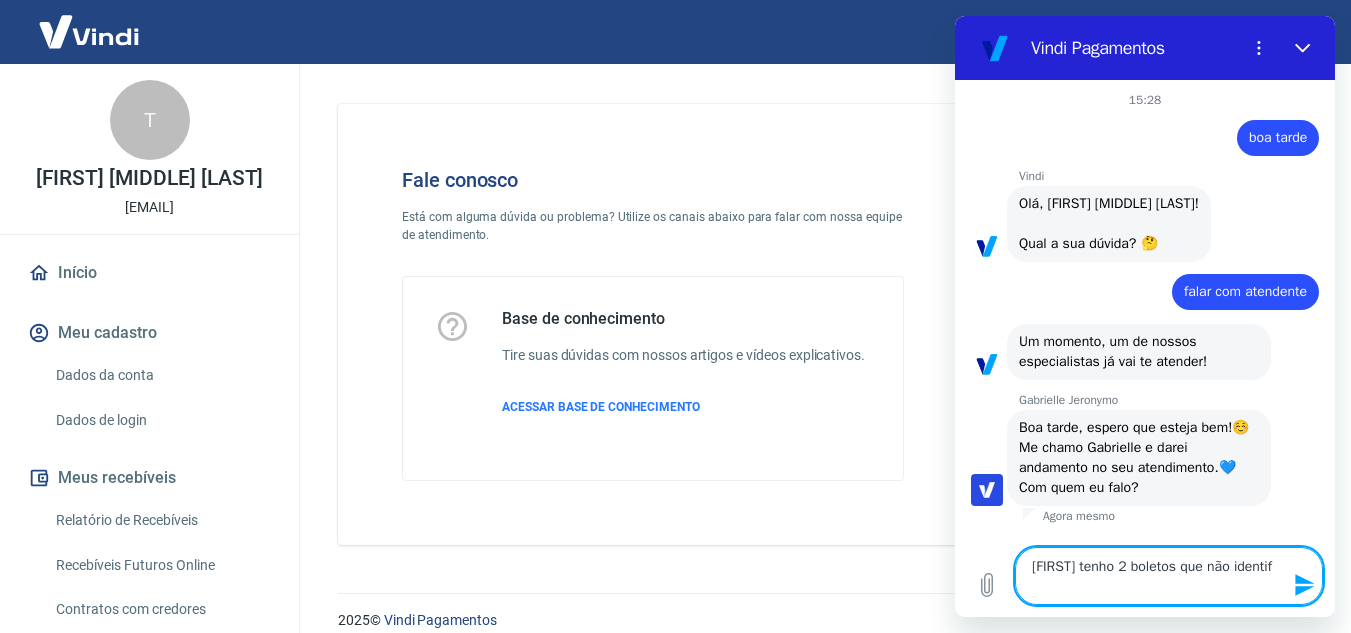 type on "[FIRST] tenho 2 boletos que não identifi" 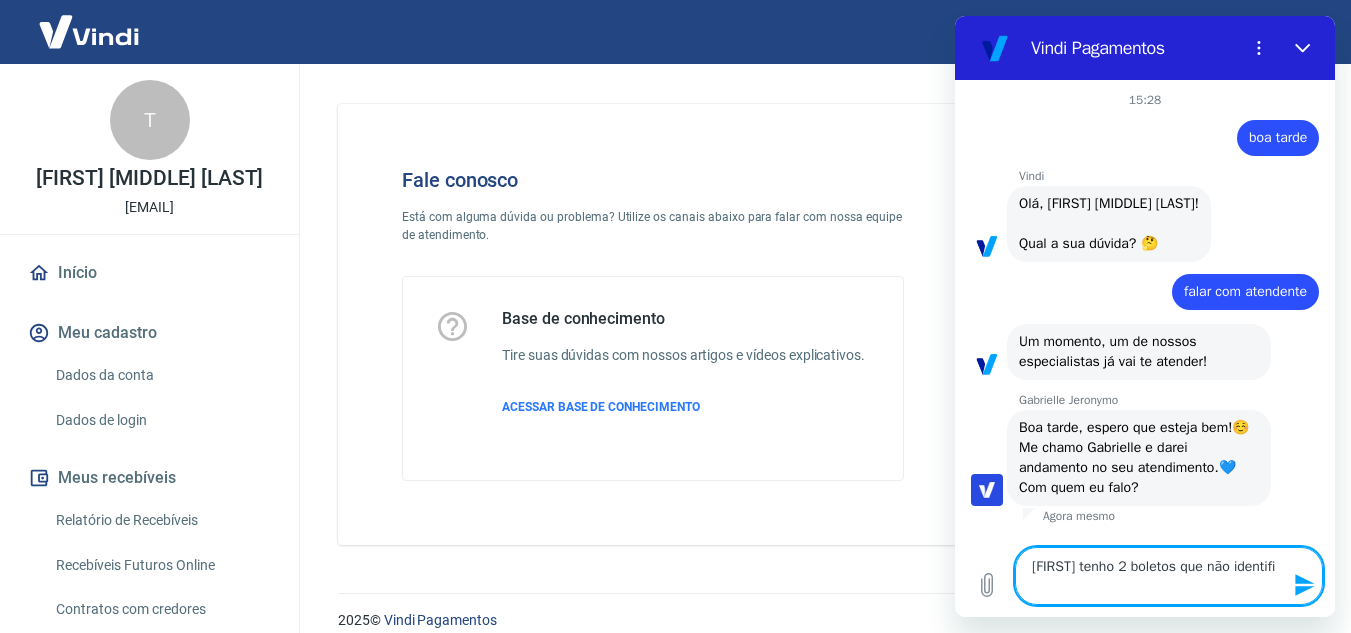 type on "[FIRST] tenho 2 boletos que não identific" 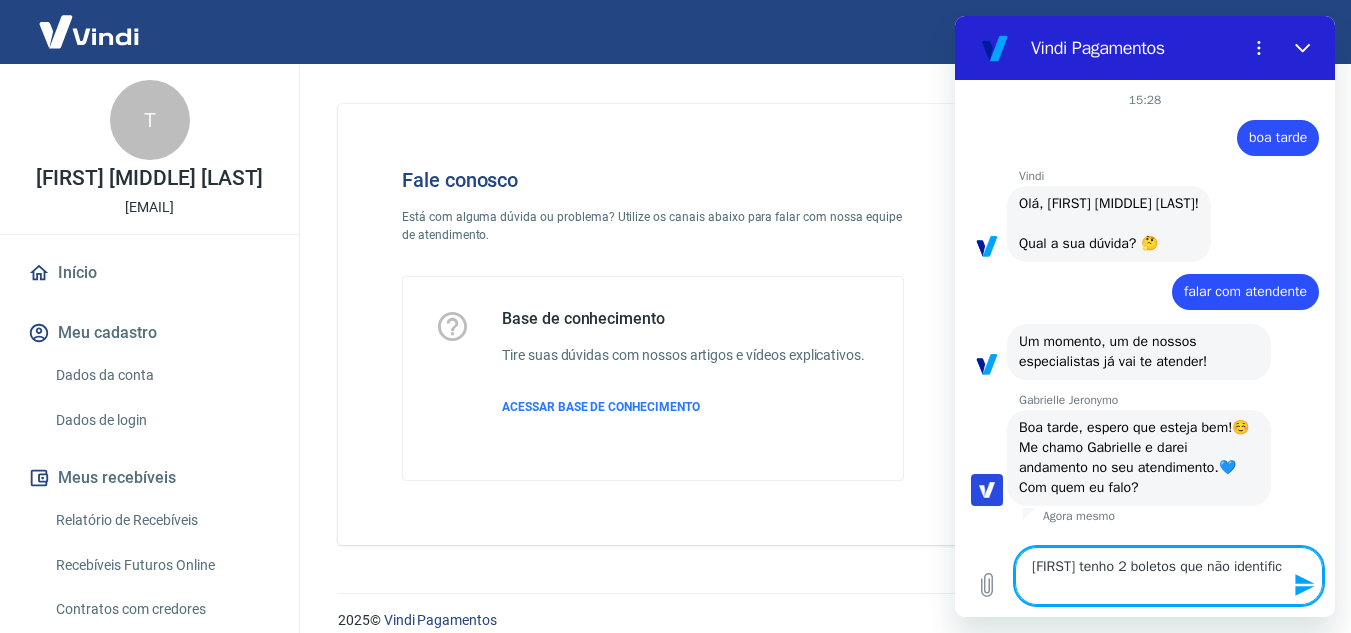 type on "[FIRST] tenho 2 boletos que não identifico" 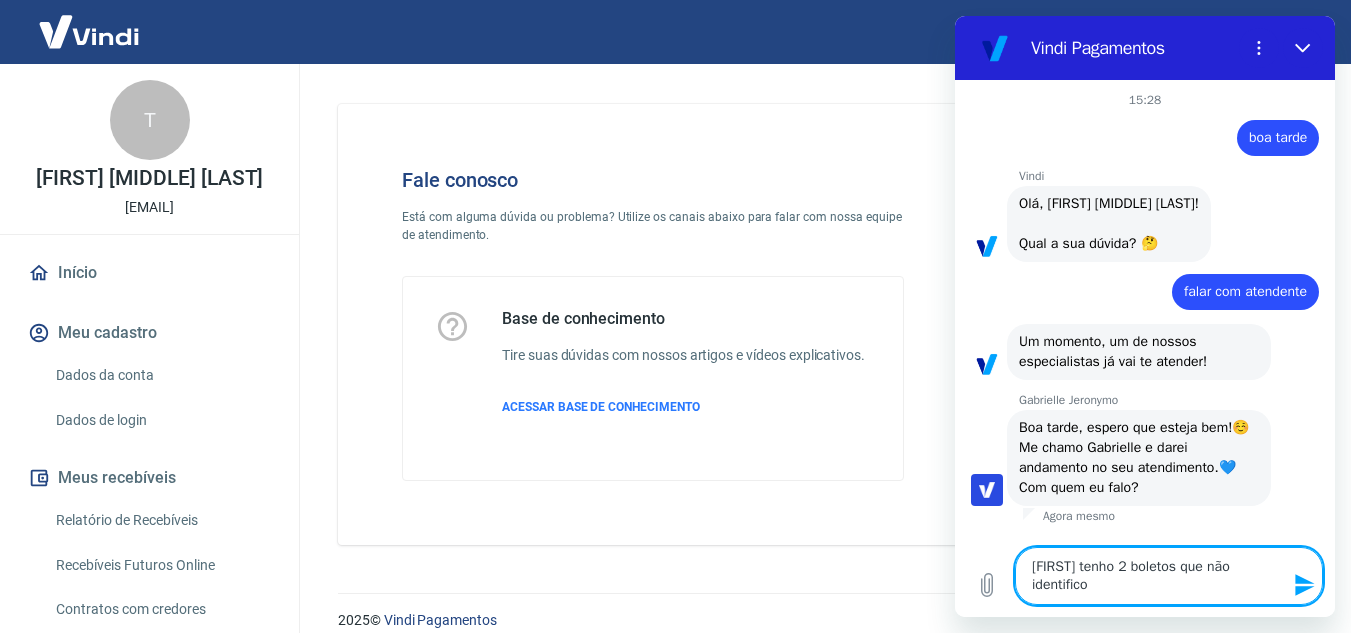type on "[FIRST] tenho 2 boletos que não identifico" 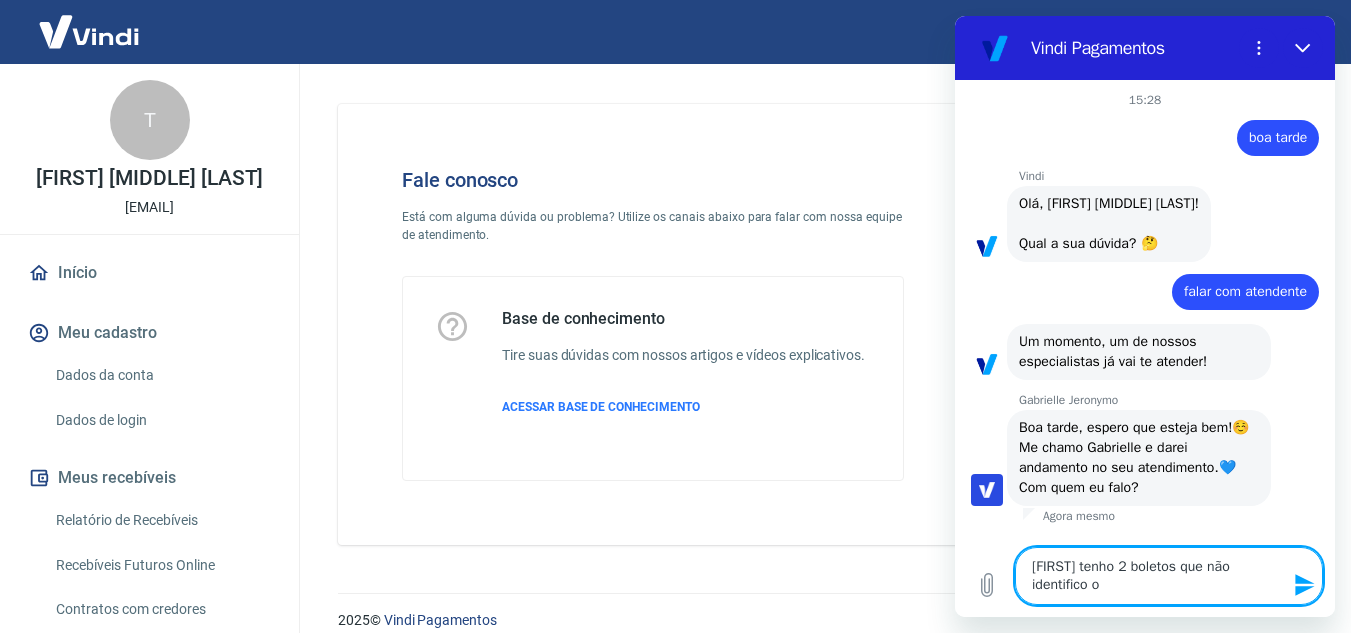 type on "[FIRST] tenho 2 boletos que não identifico o" 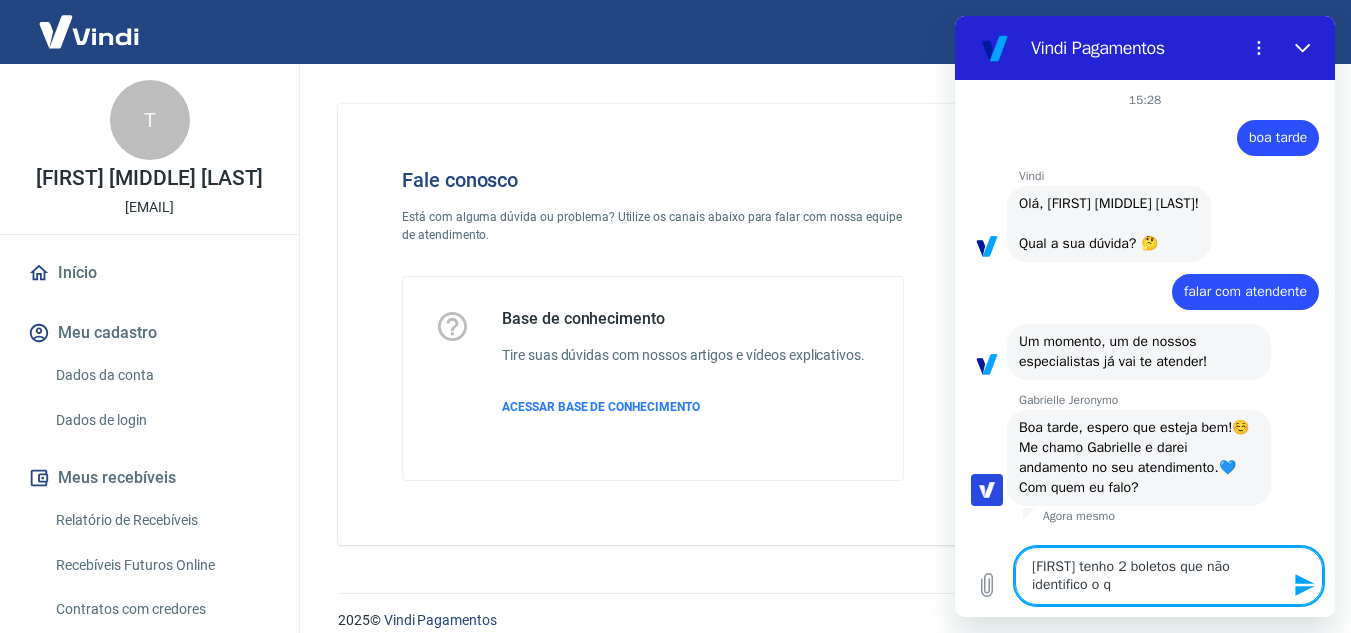 type on "[FIRST] tenho 2 boletos que não identifico o qu" 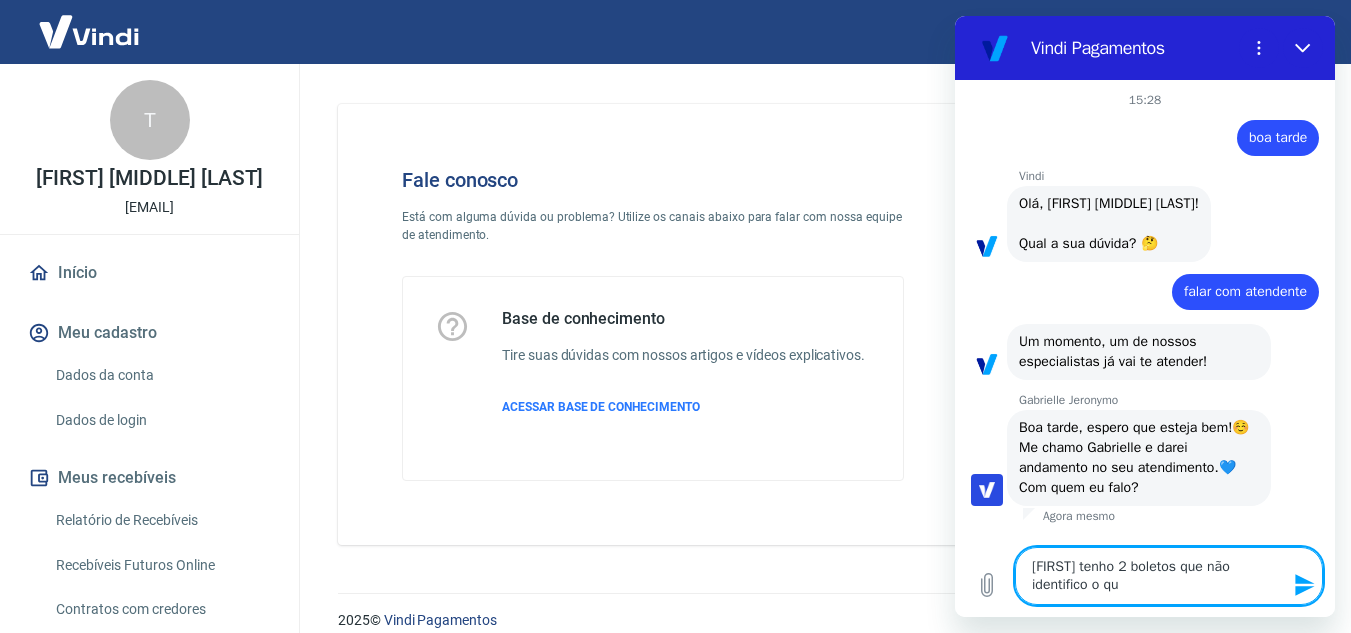 type on "[FIRST] tenho 2 boletos que não identifico o que" 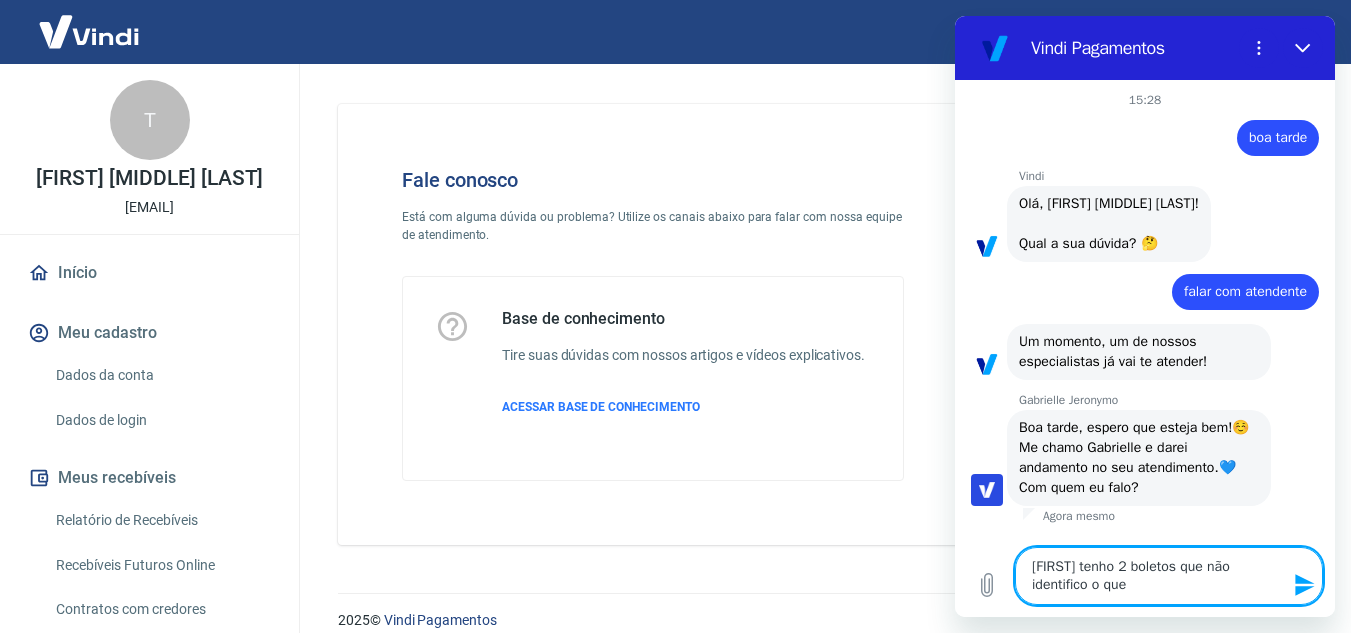 type on "[FIRST] tenho 2 boletos que não identifico o que" 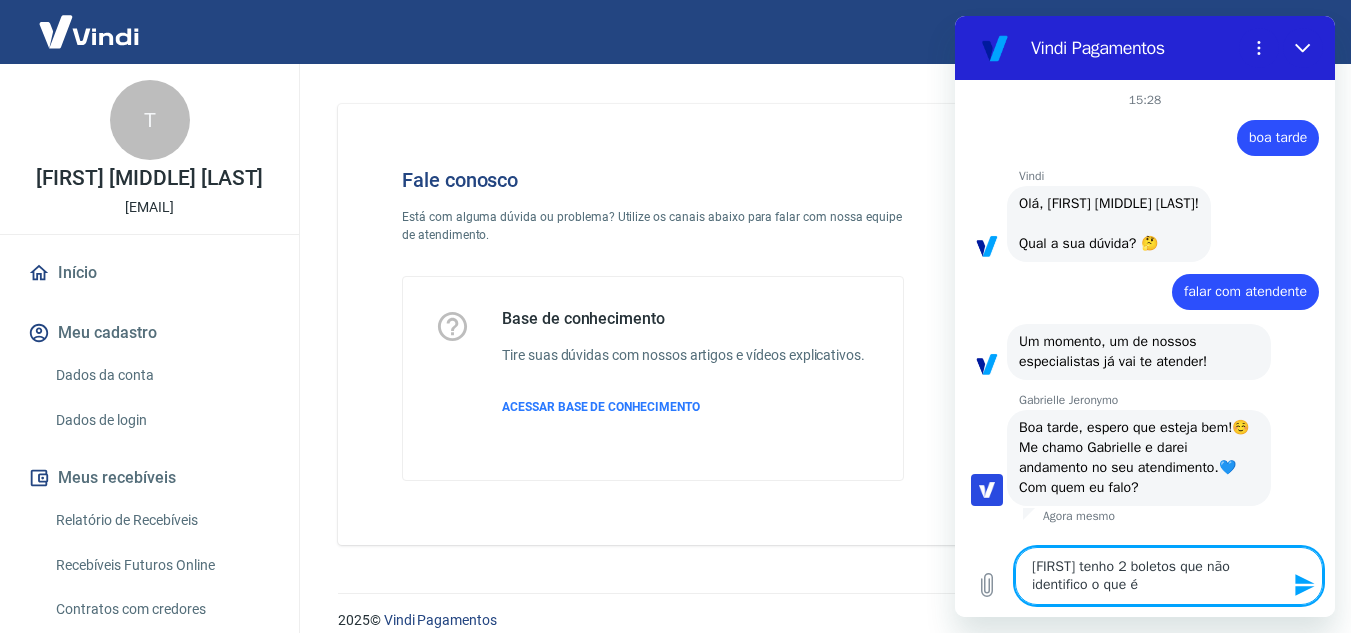 type 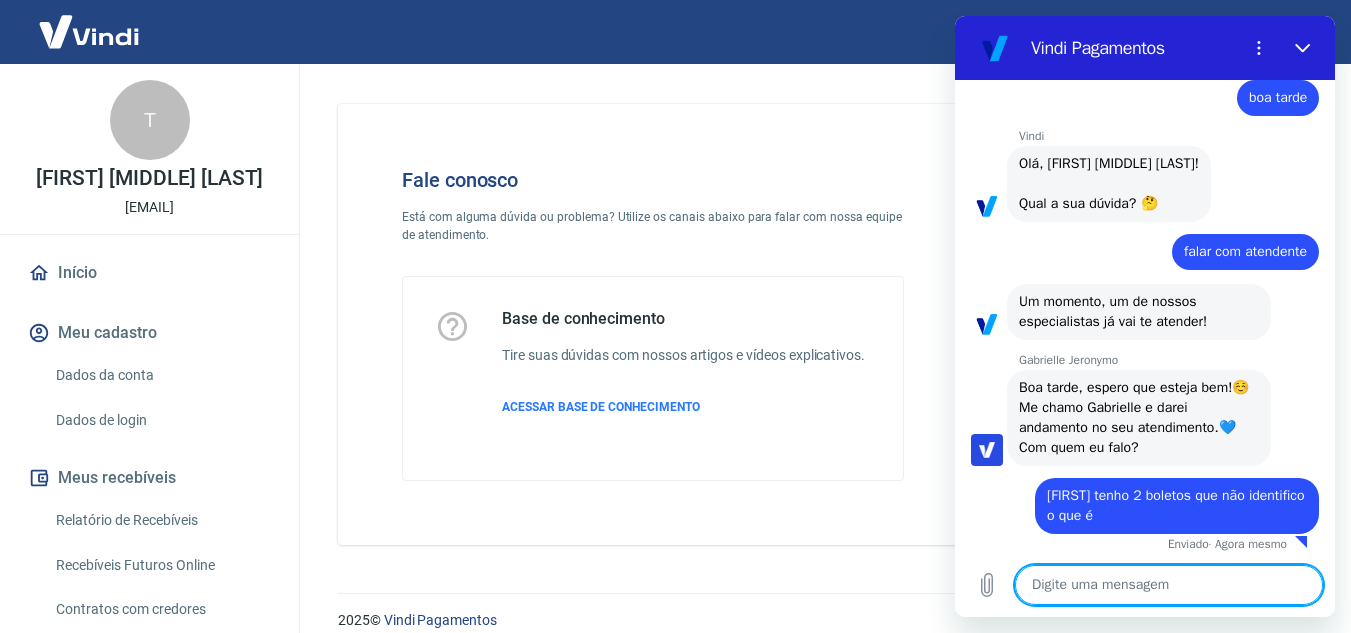 scroll, scrollTop: 84, scrollLeft: 0, axis: vertical 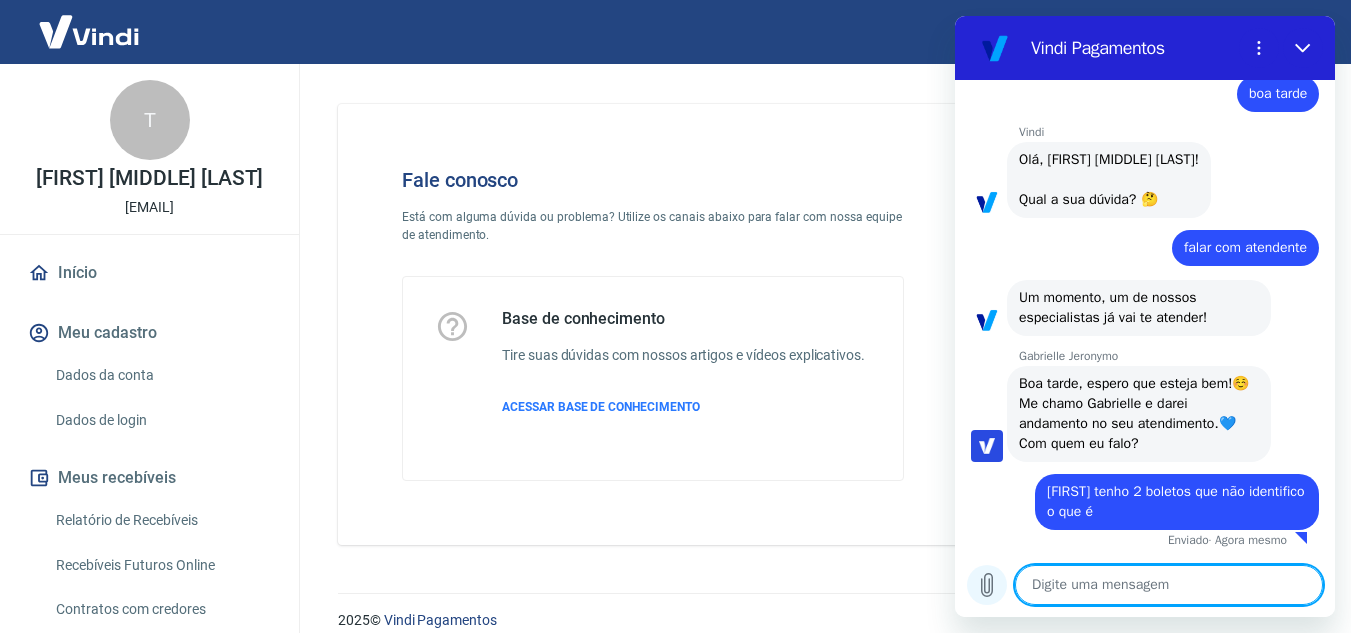 click 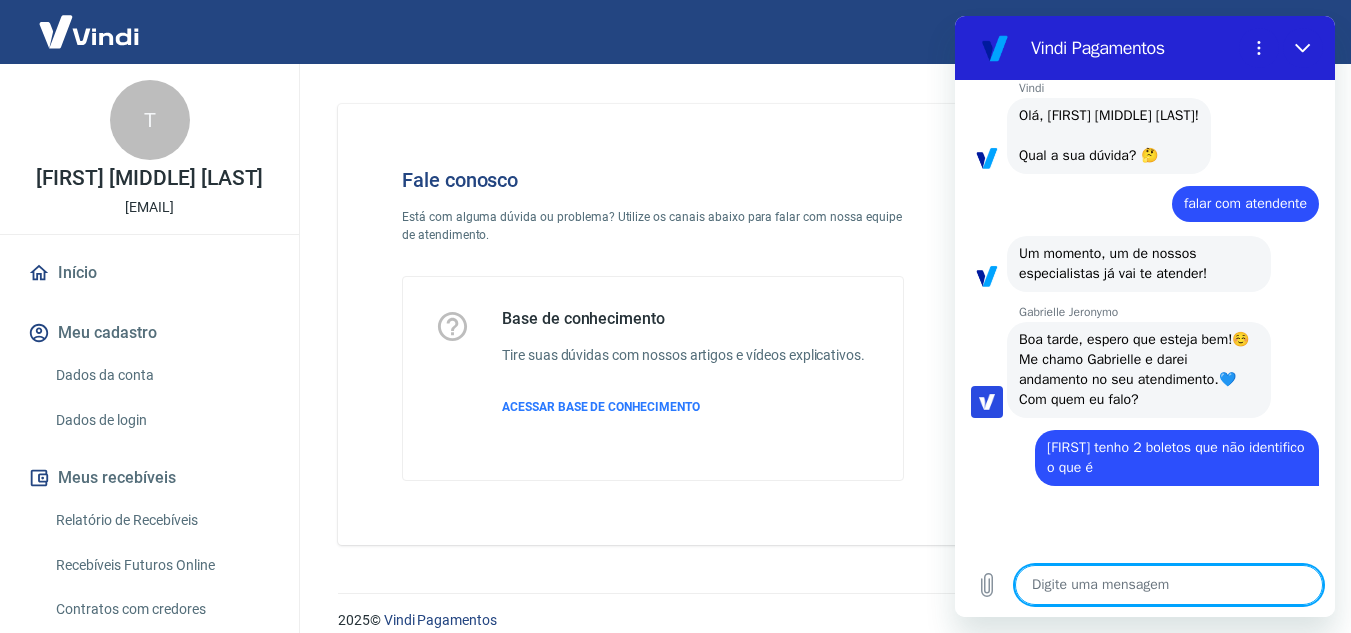scroll, scrollTop: 126, scrollLeft: 0, axis: vertical 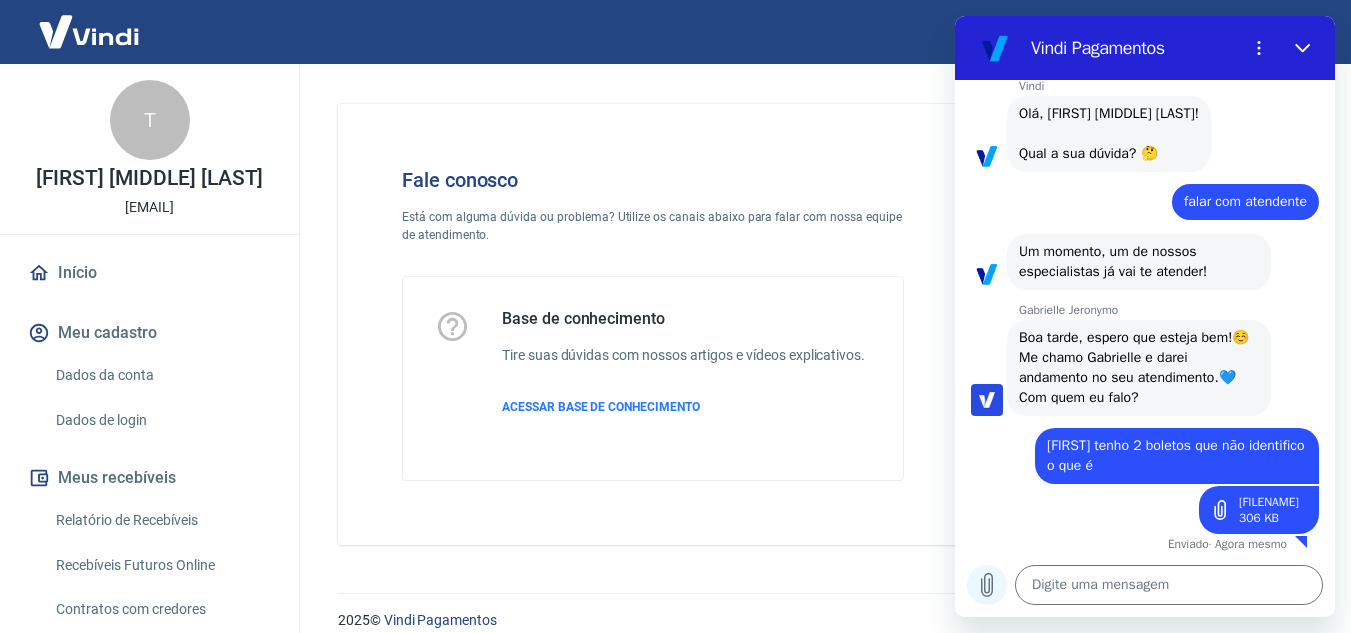 click 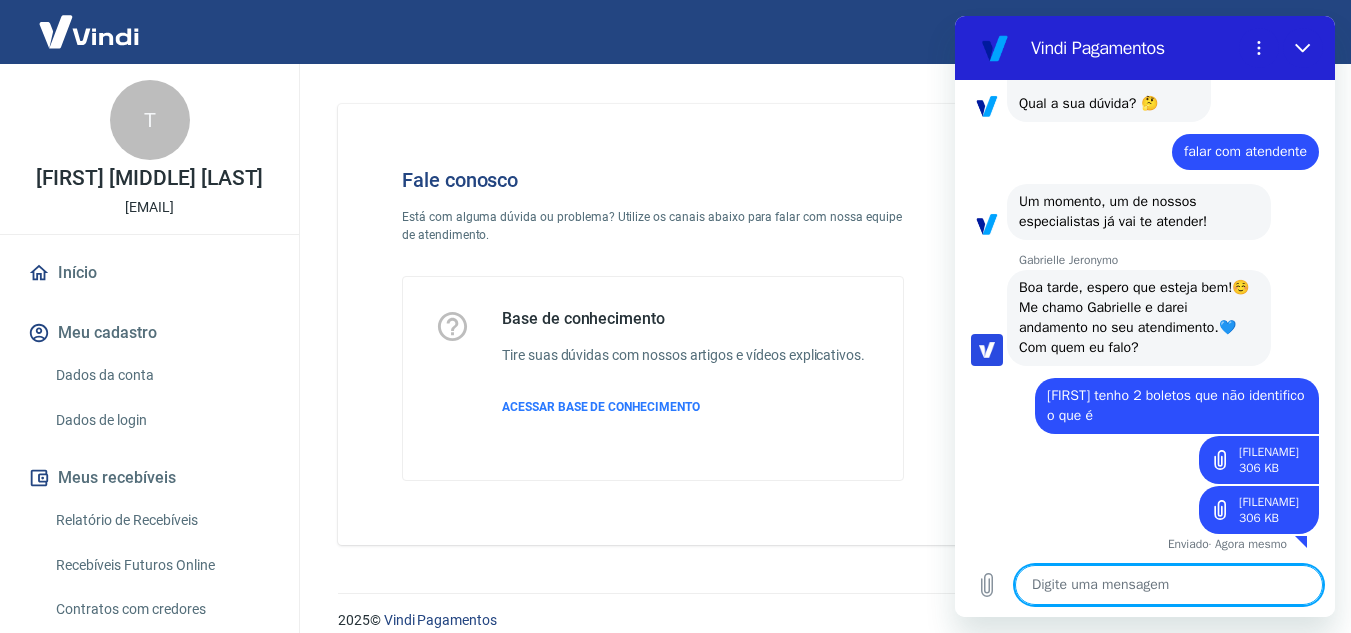 scroll, scrollTop: 180, scrollLeft: 0, axis: vertical 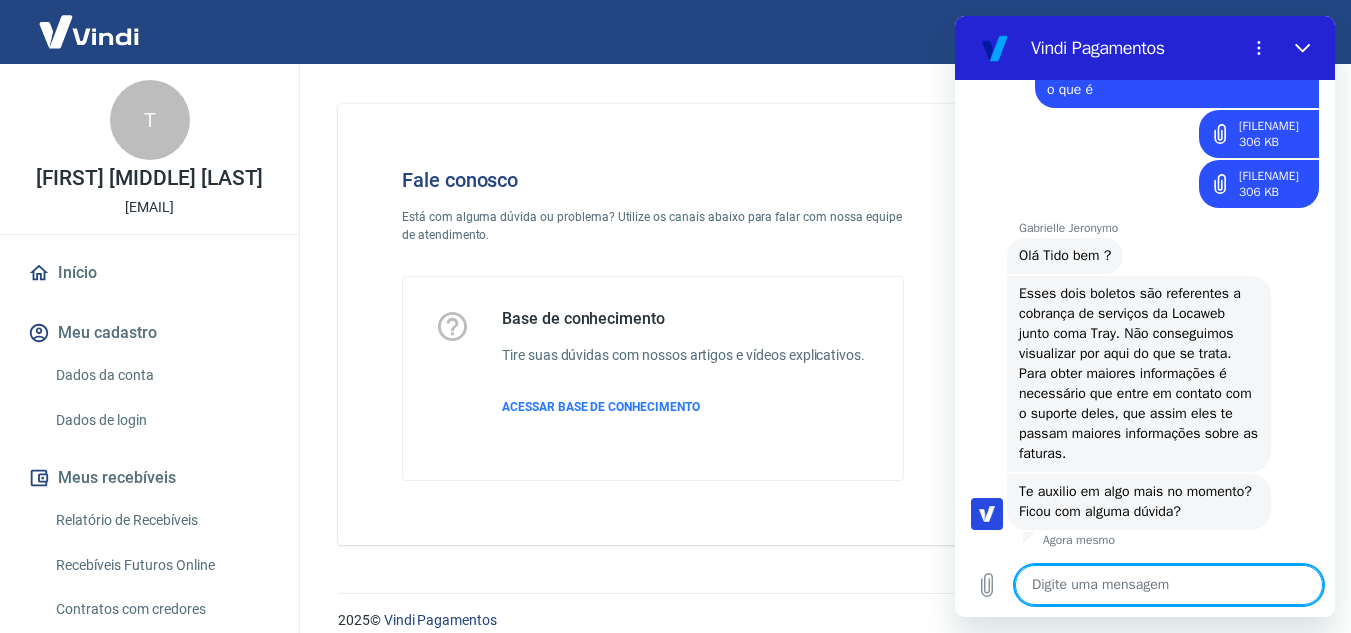 type on "x" 